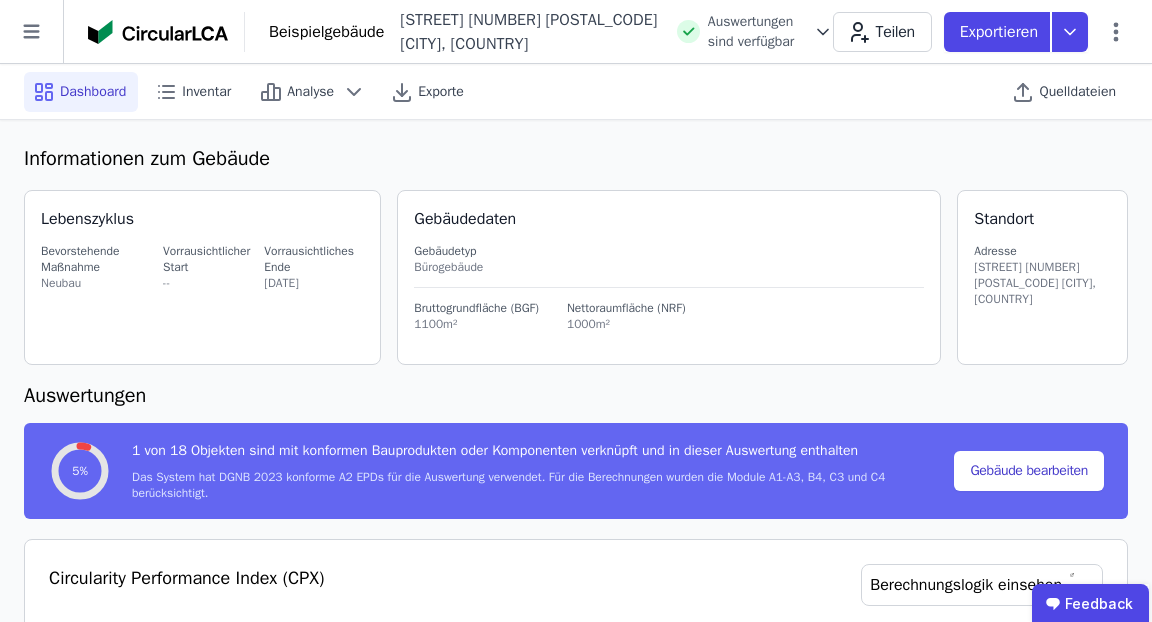 select on "*" 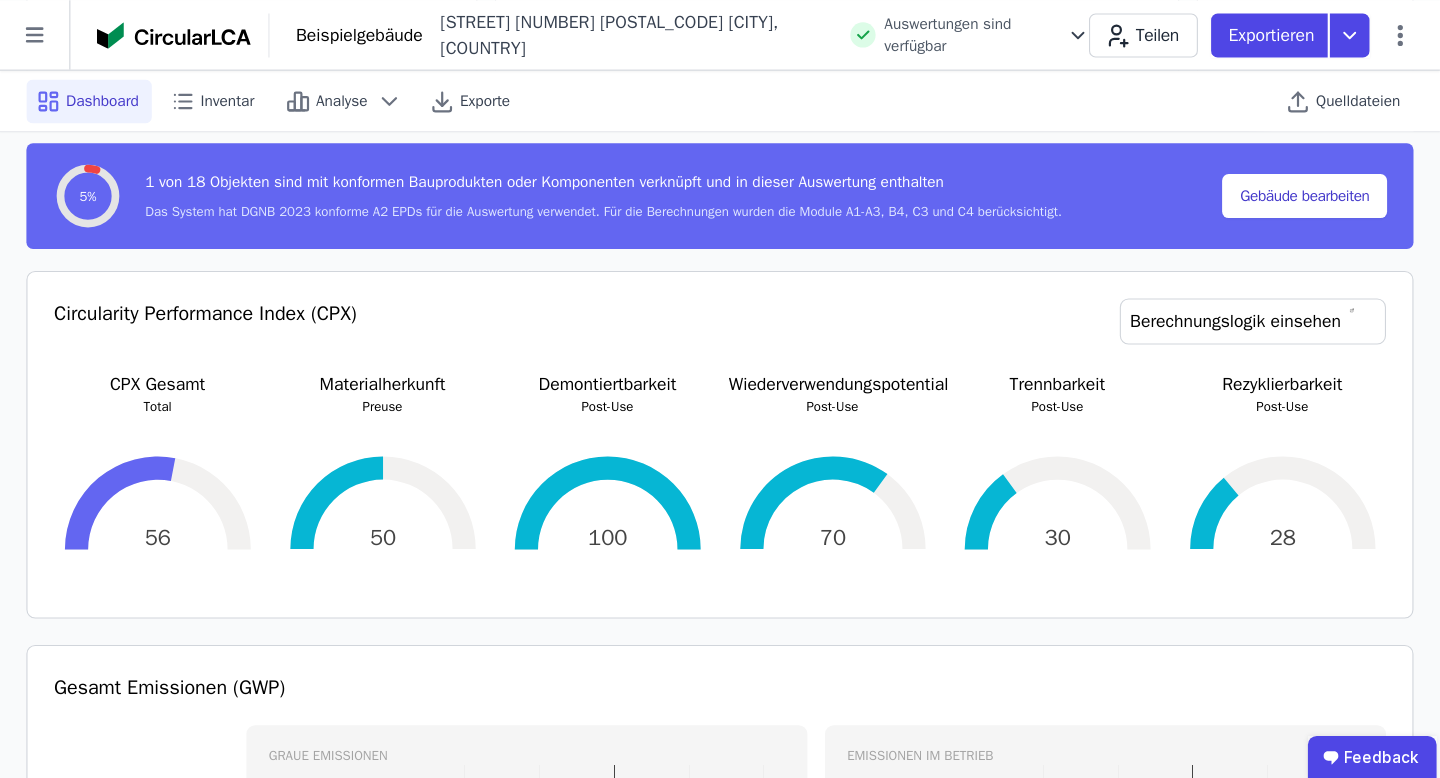 scroll, scrollTop: 293, scrollLeft: 0, axis: vertical 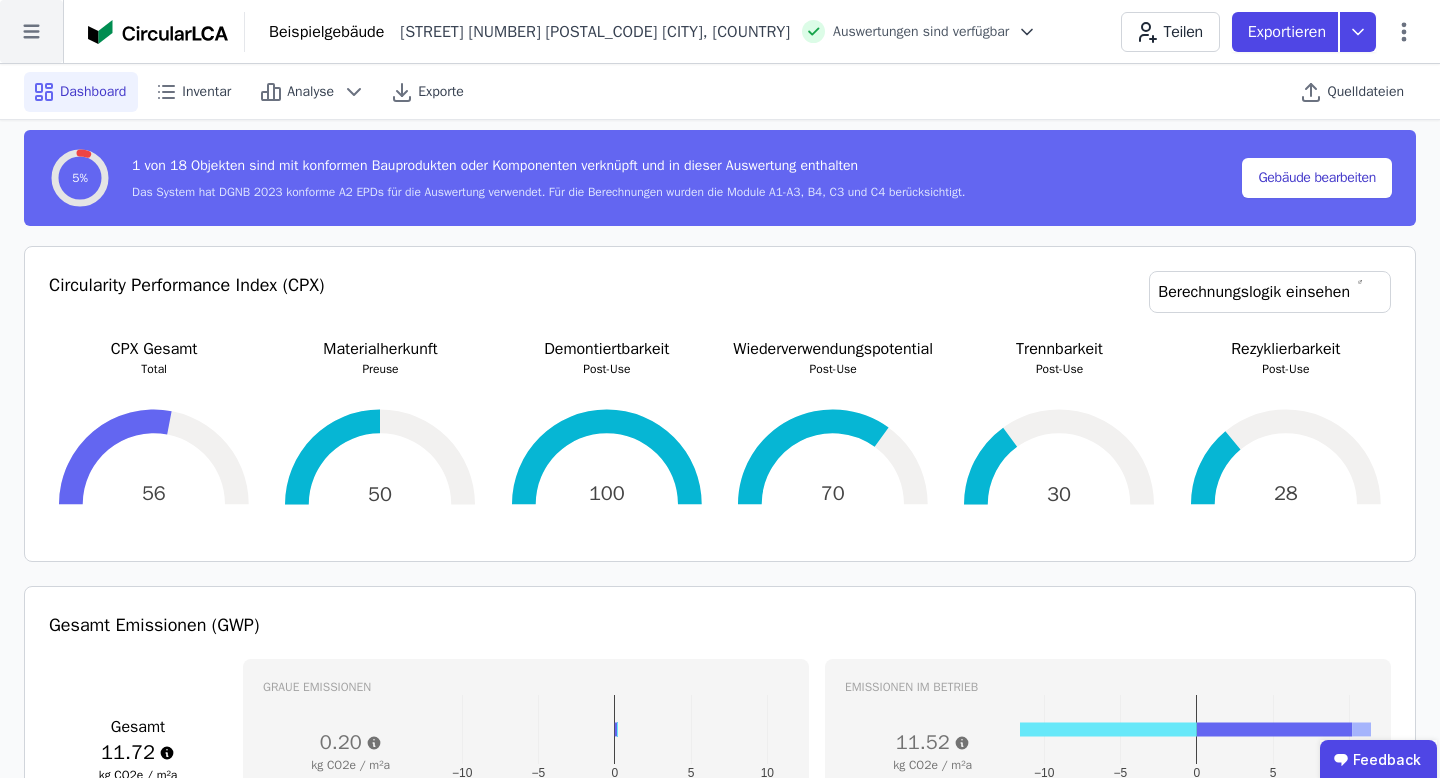 click 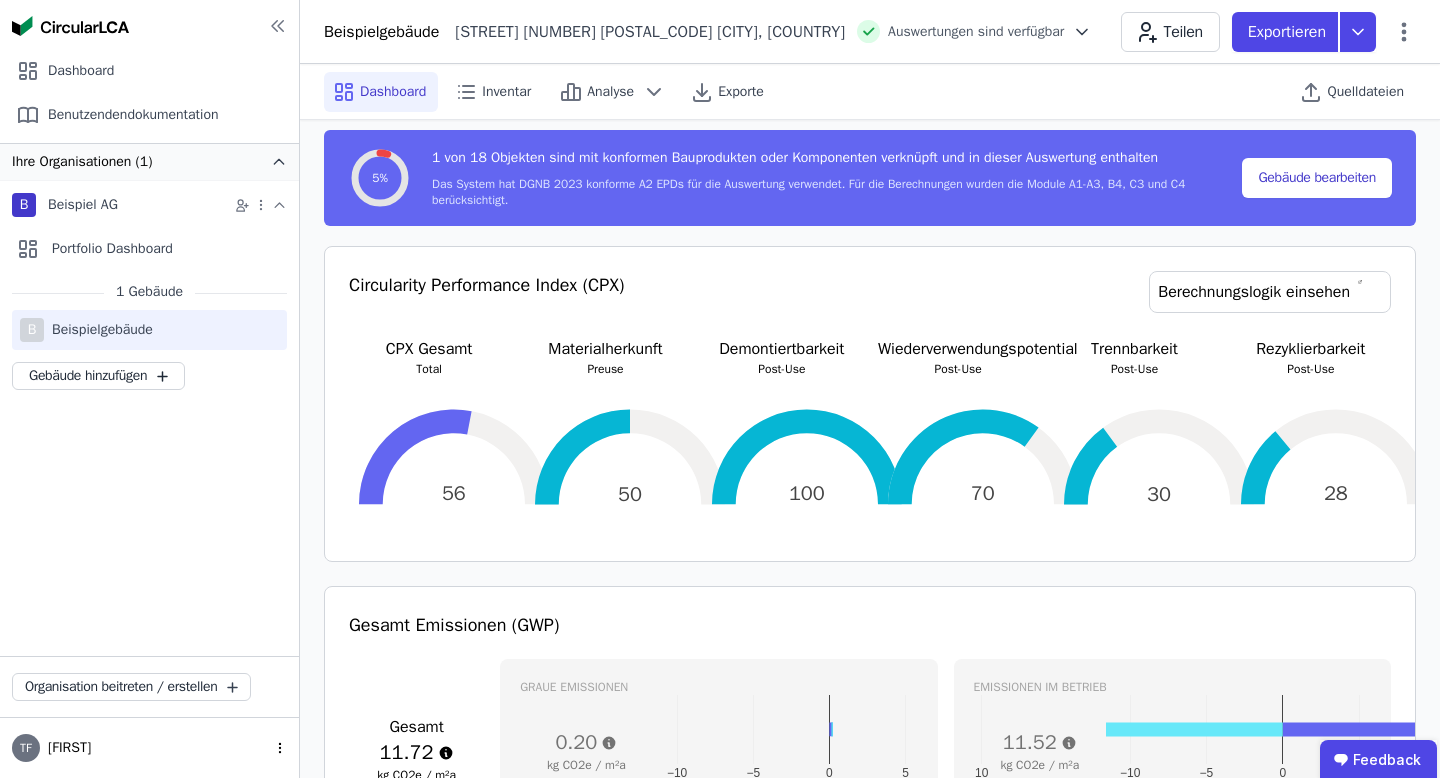 click 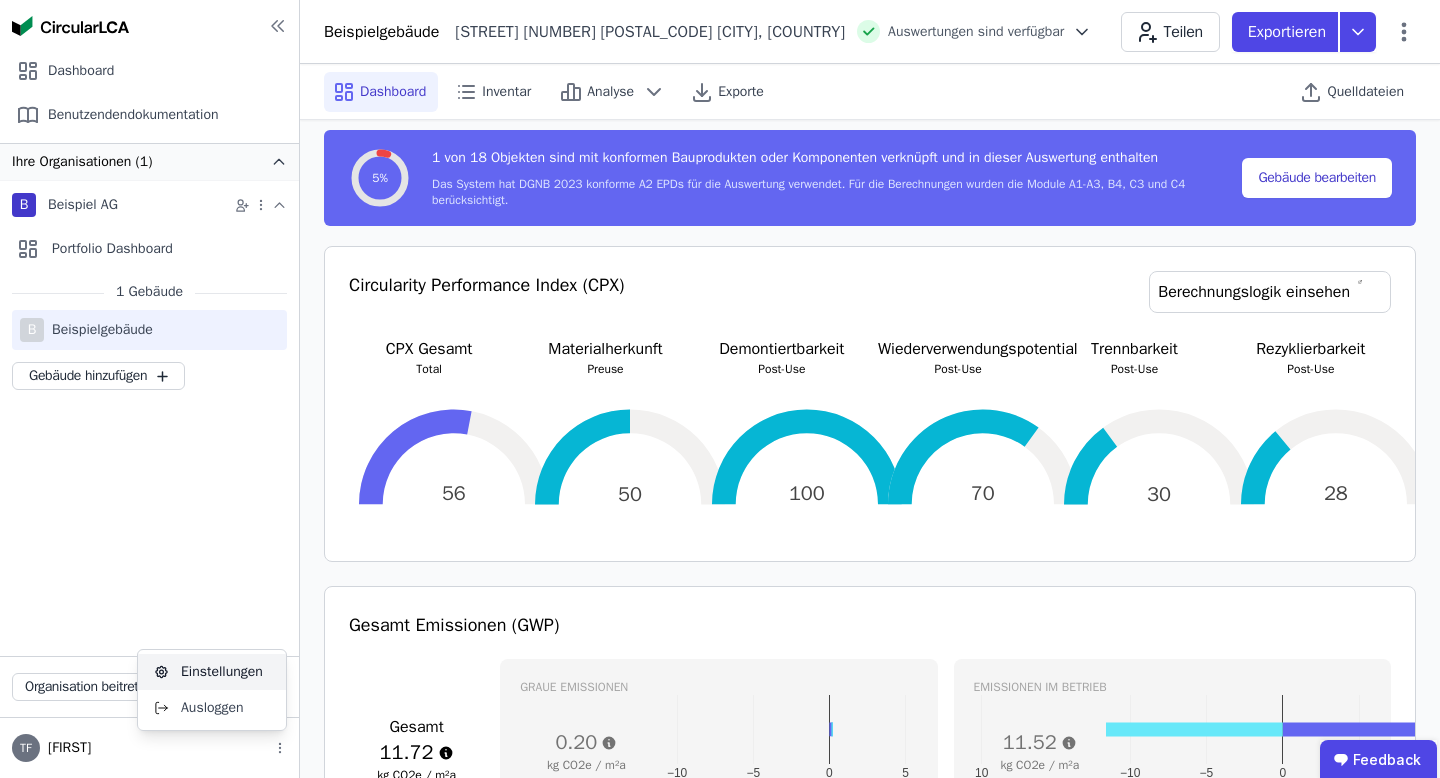 click on "Einstellungen" at bounding box center (212, 672) 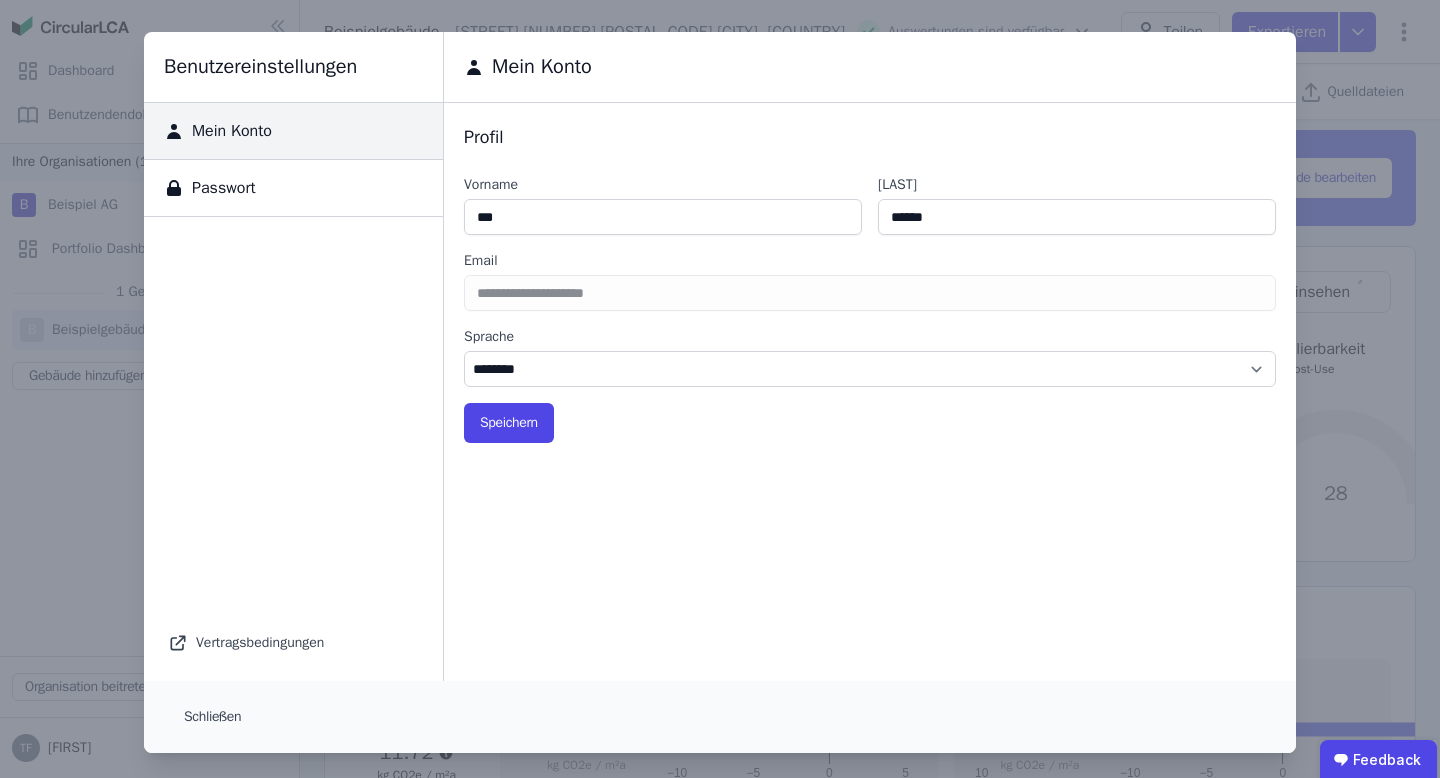 click on "Vertragsbedingungen" at bounding box center [293, 643] 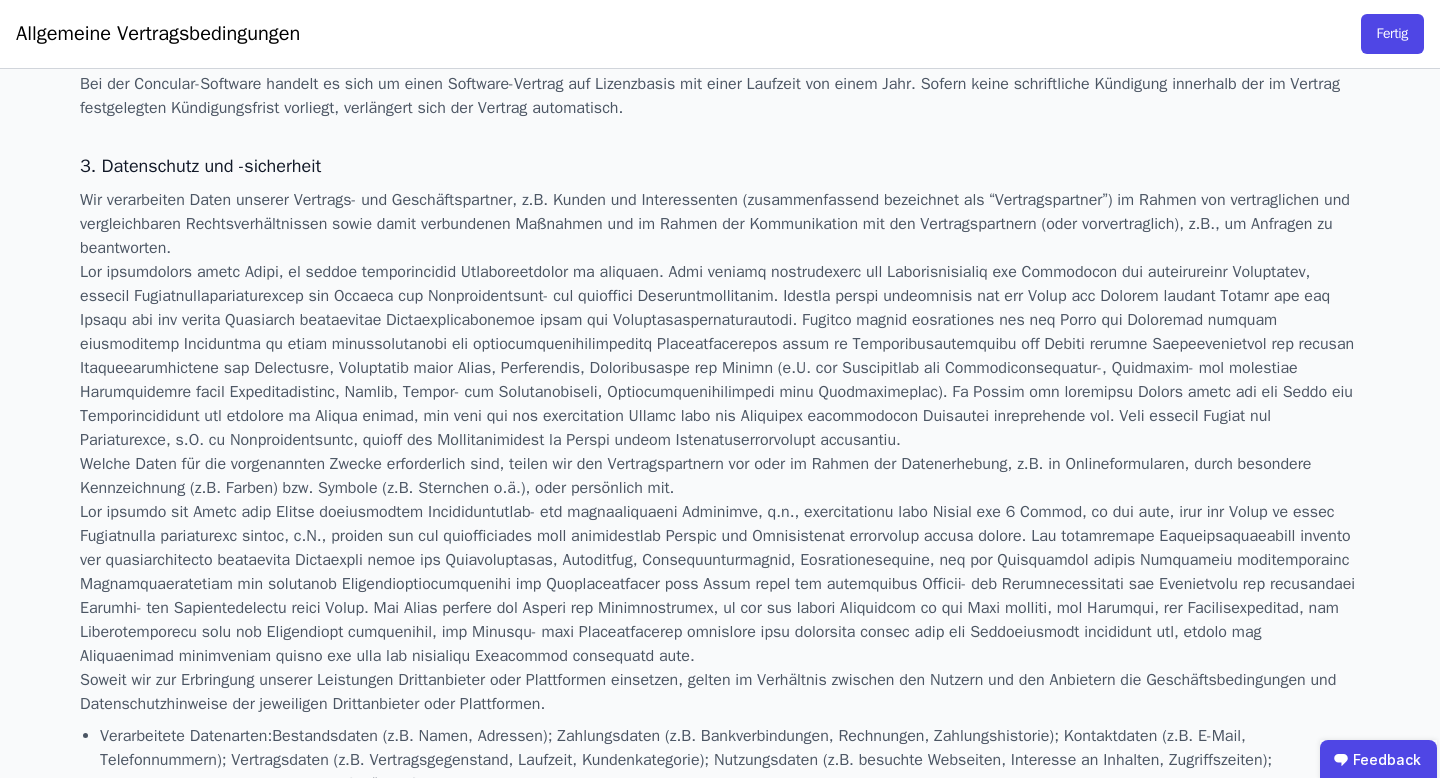 click at bounding box center (720, 584) 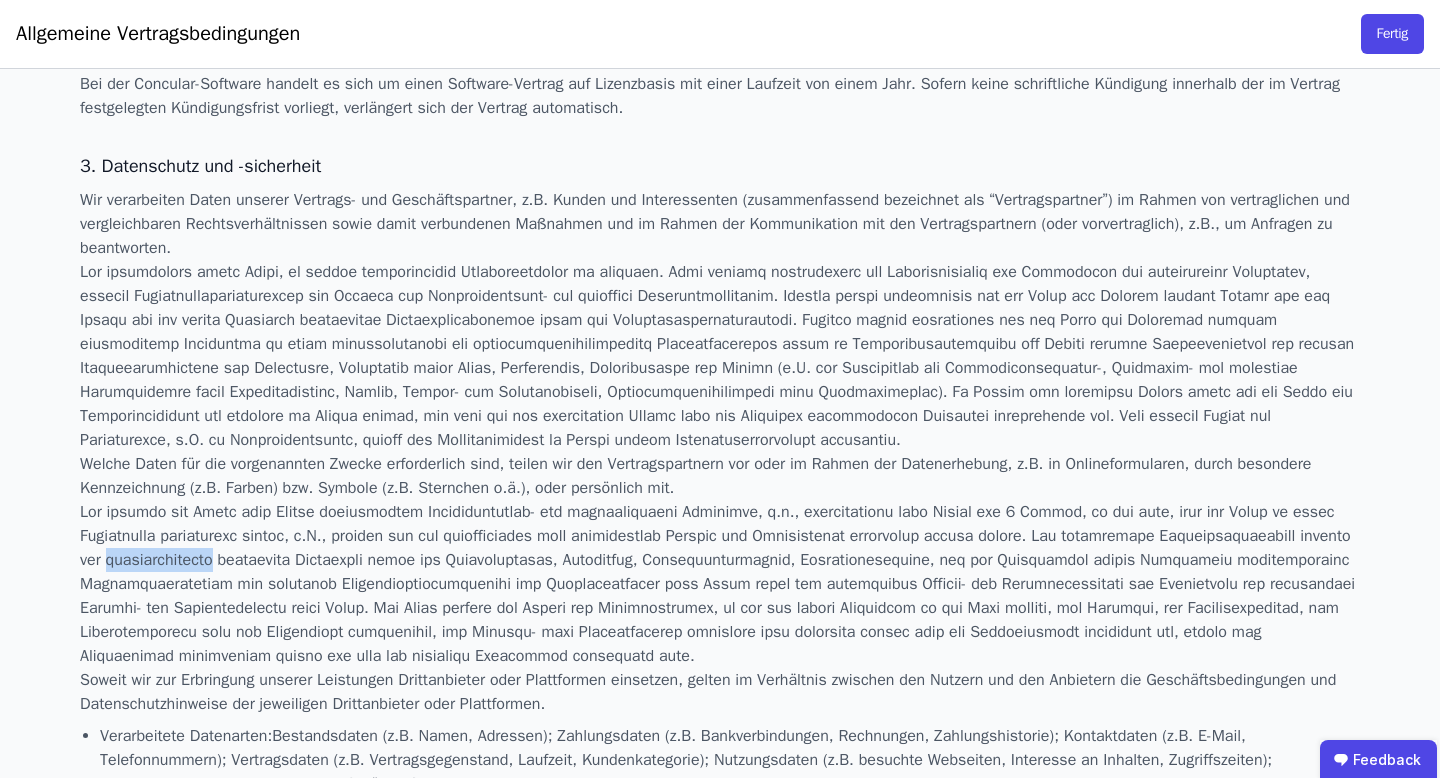 click at bounding box center (720, 584) 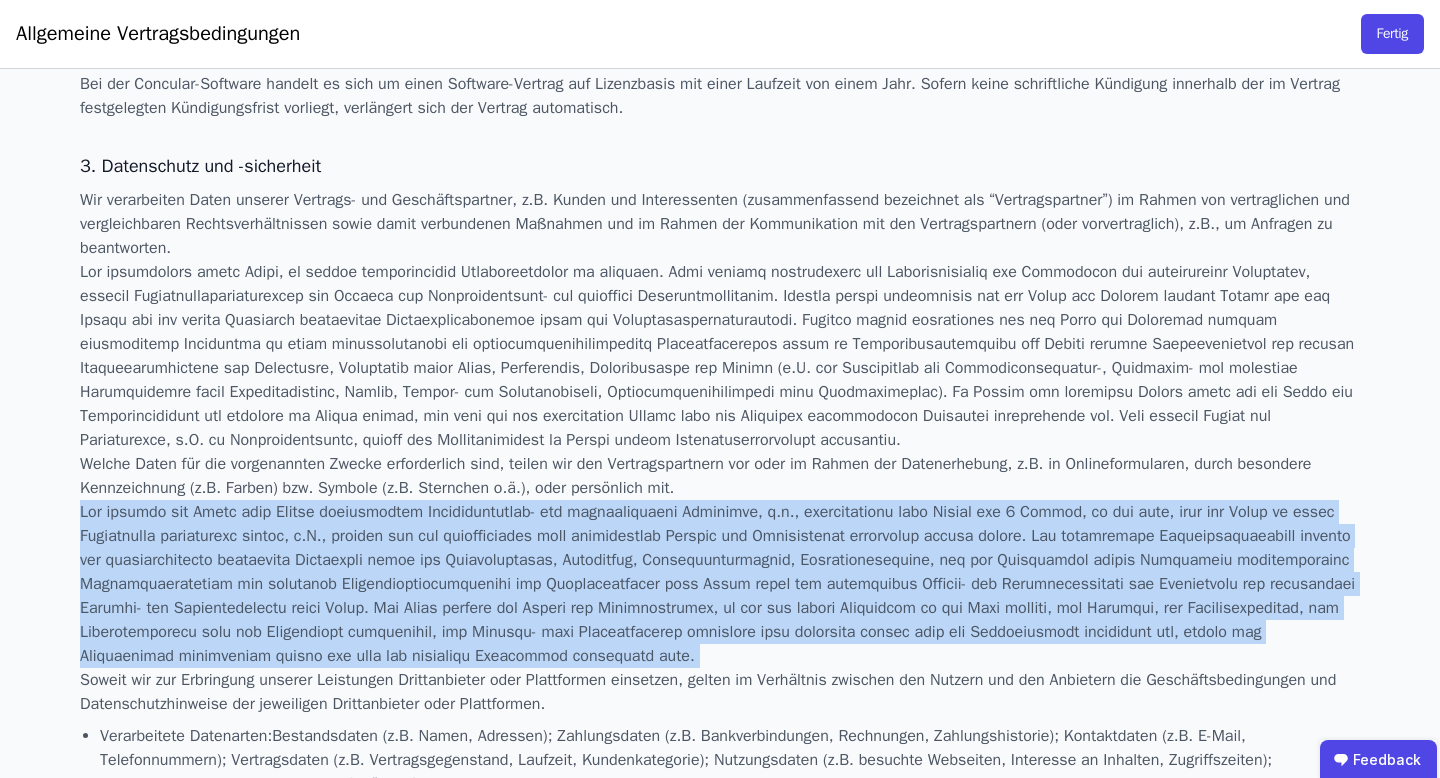 click at bounding box center [720, 584] 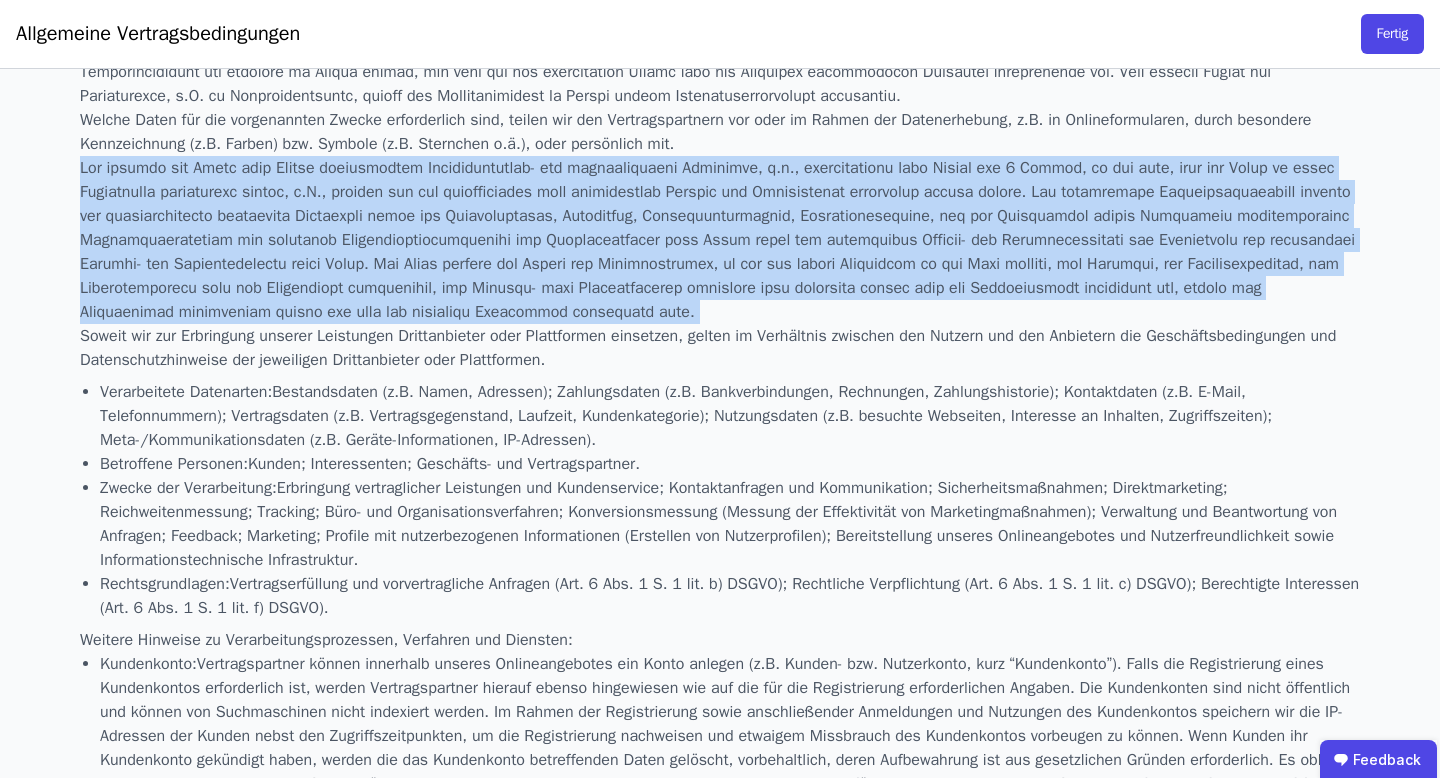 scroll, scrollTop: 0, scrollLeft: 0, axis: both 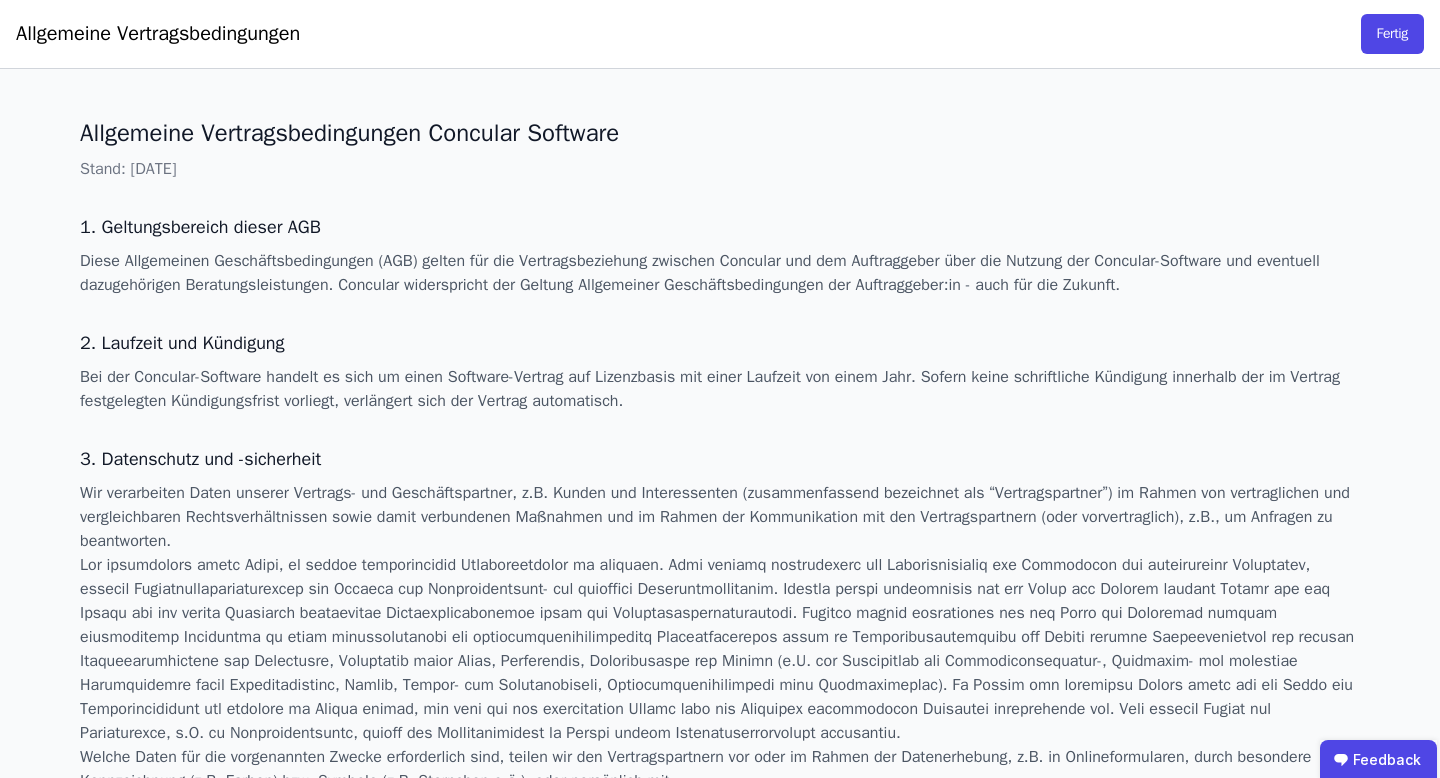 click on "Allgemeine Vertragsbedingungen Fertig" at bounding box center [720, 34] 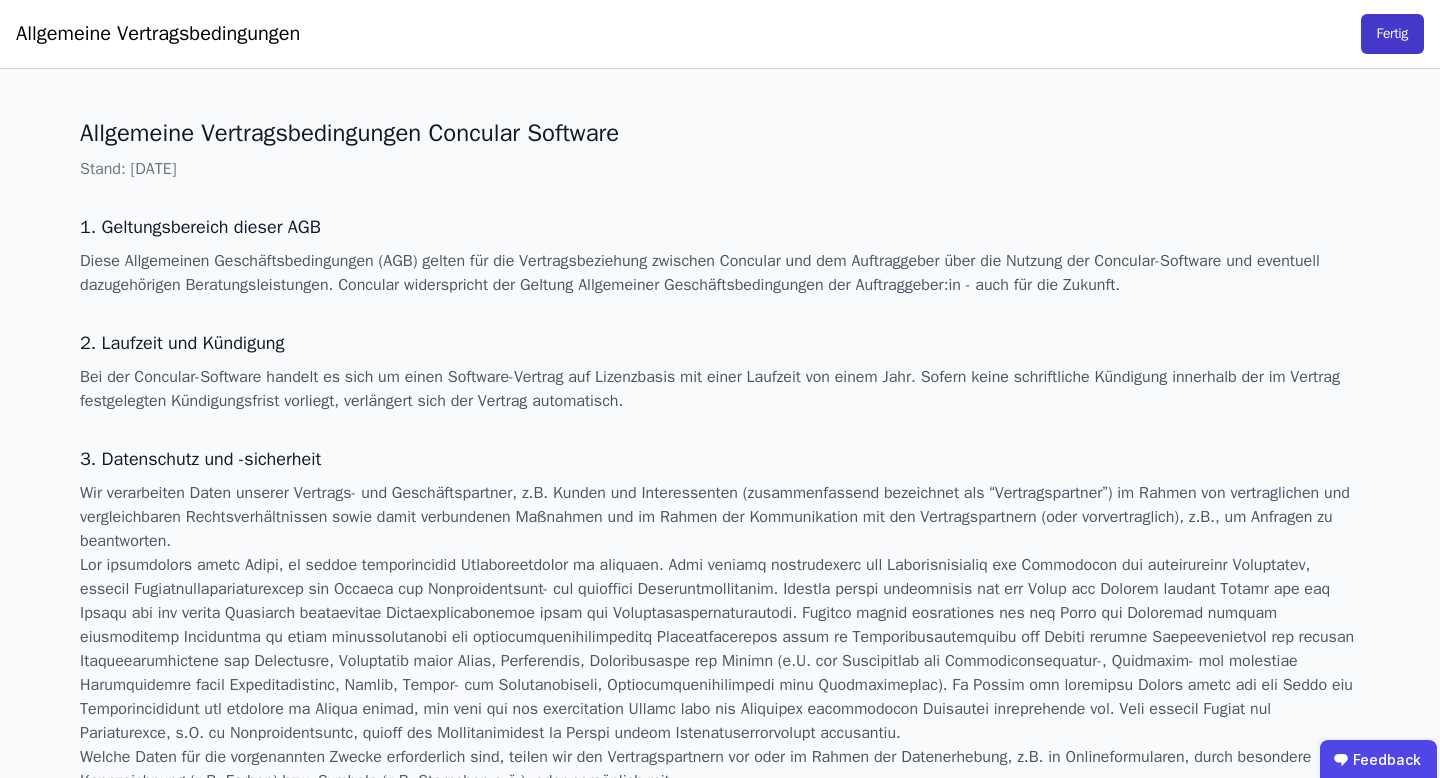 click on "Fertig" at bounding box center [1392, 34] 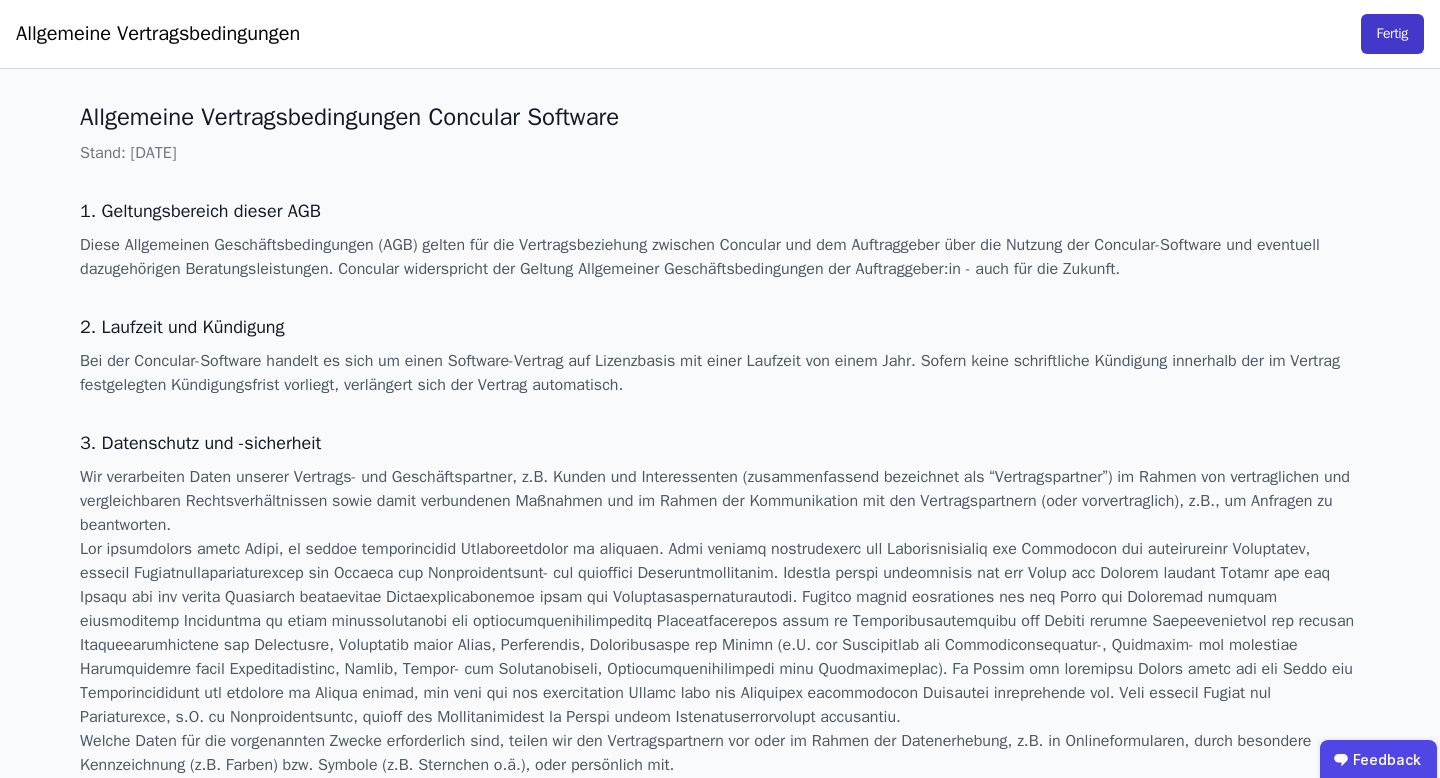 select on "*" 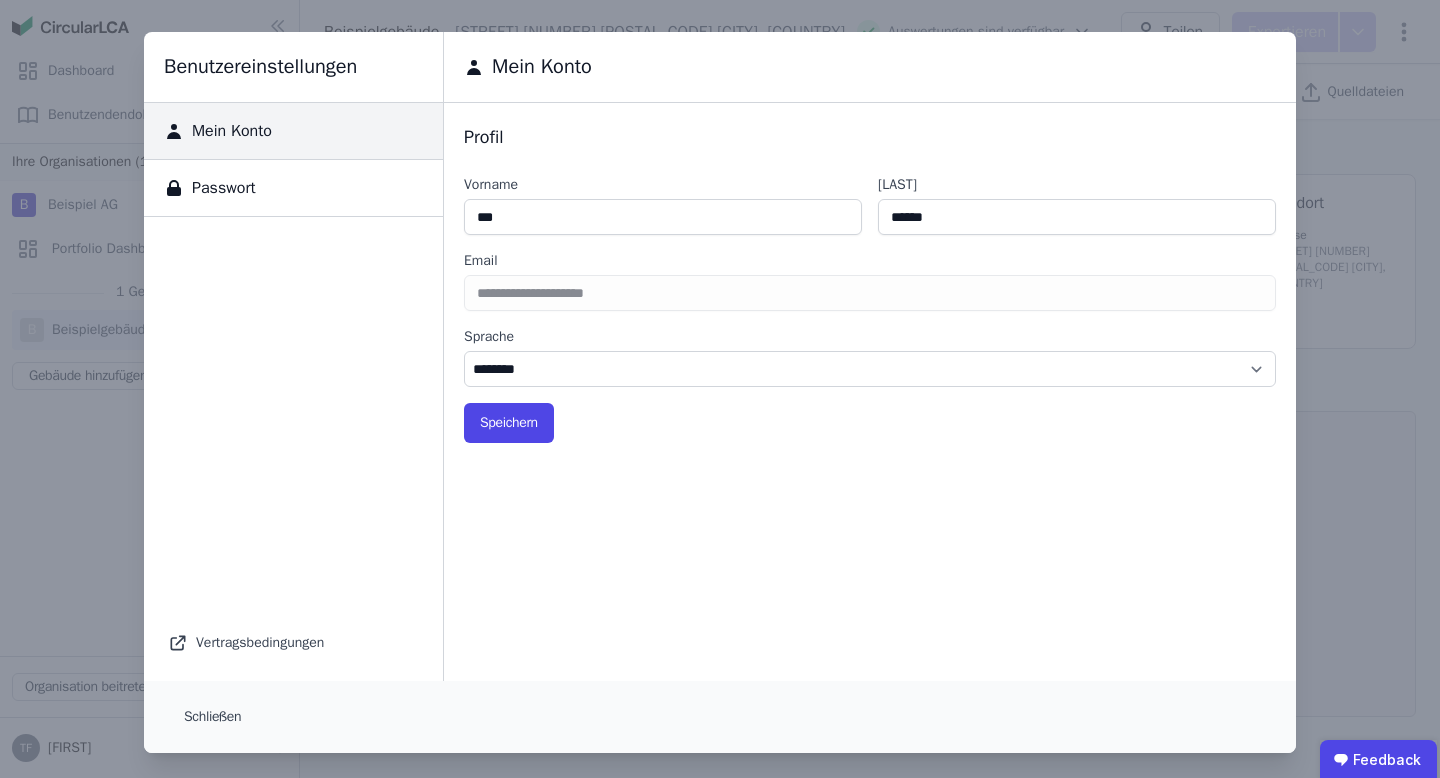 select on "*" 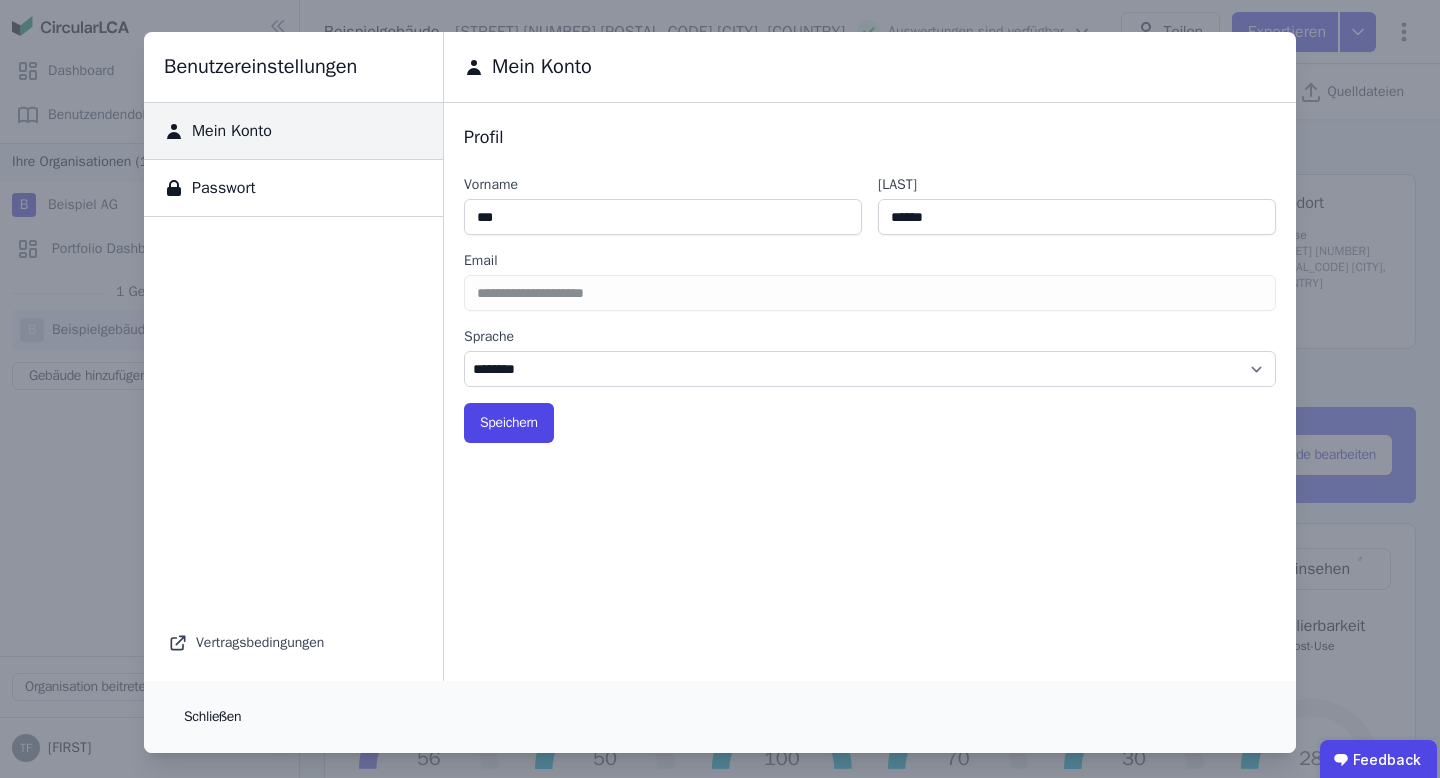 click on "Schließen" at bounding box center [212, 717] 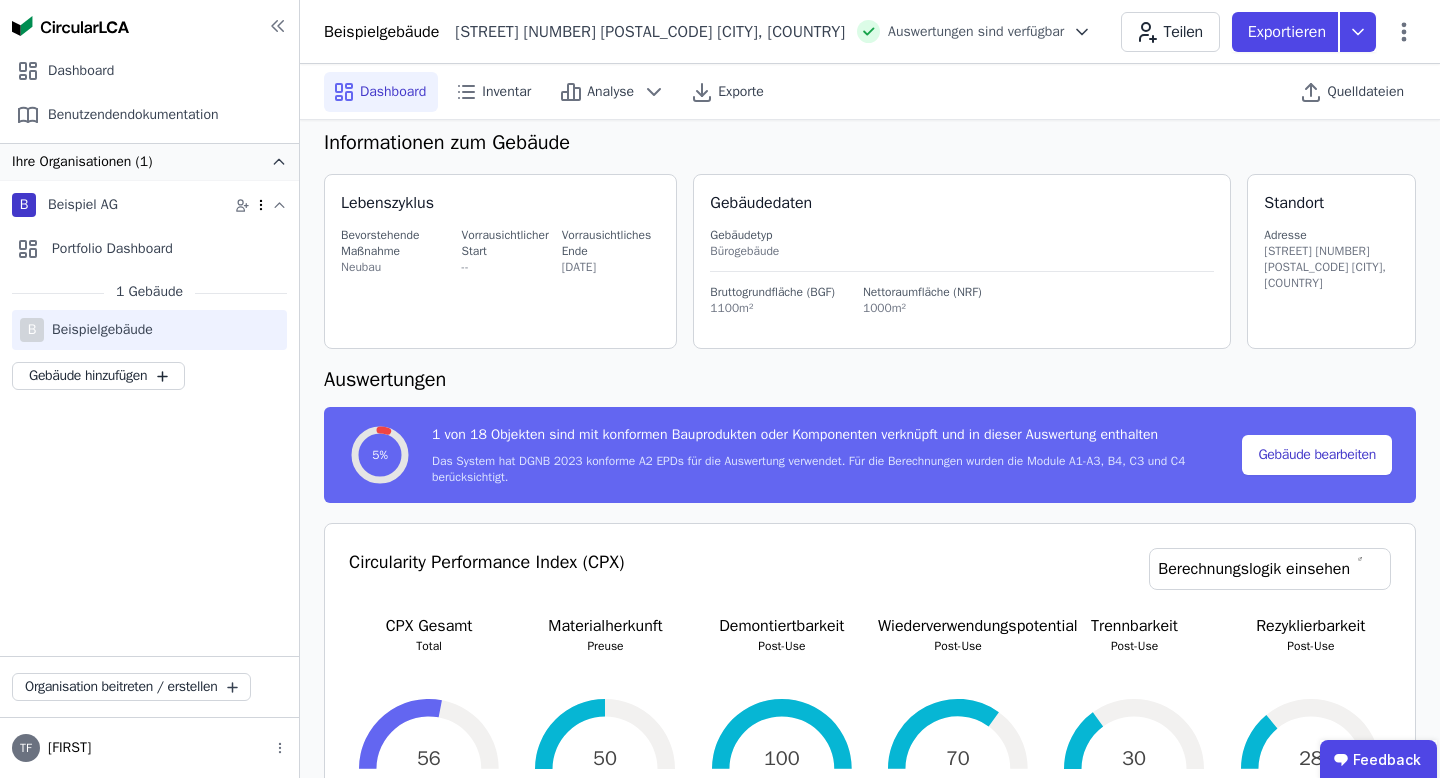click 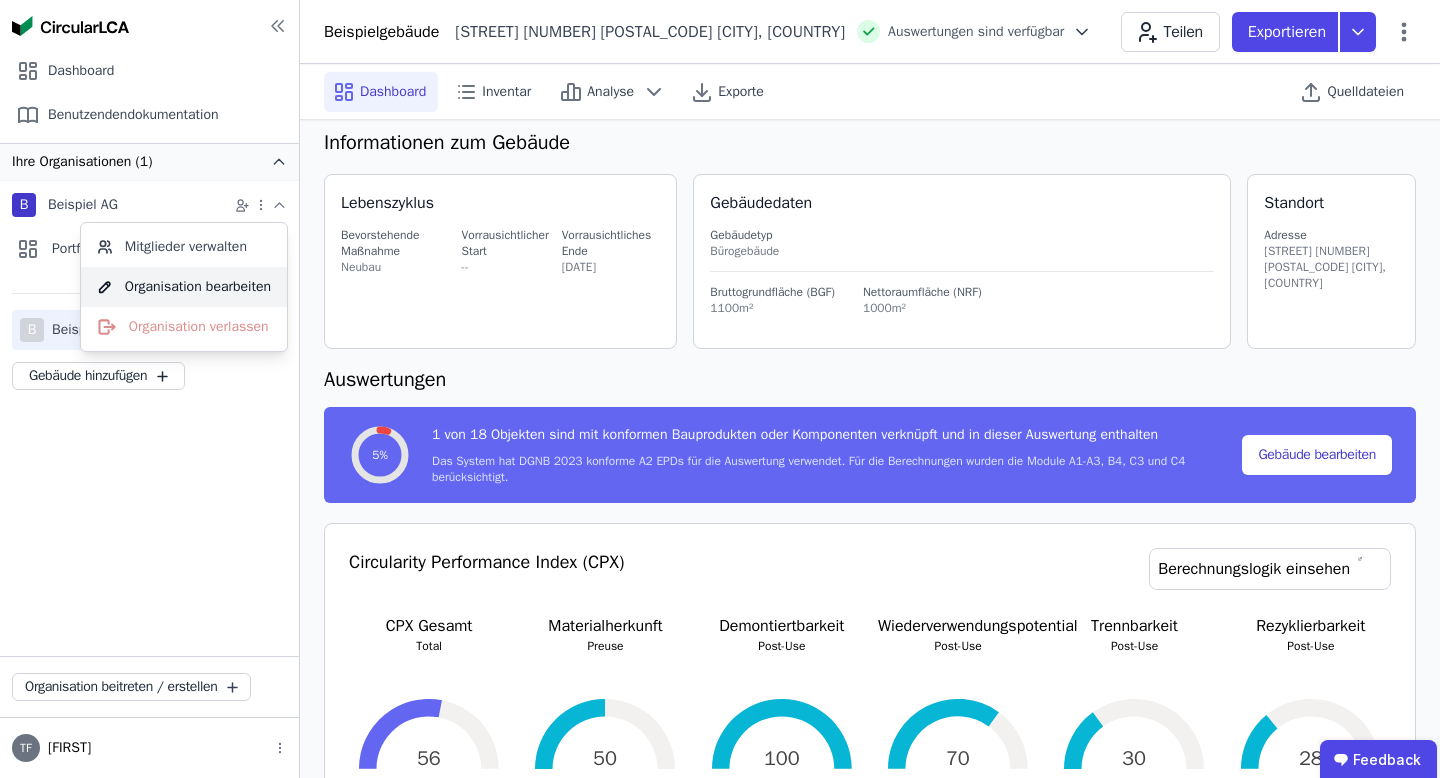 click on "Organisation bearbeiten" at bounding box center (184, 287) 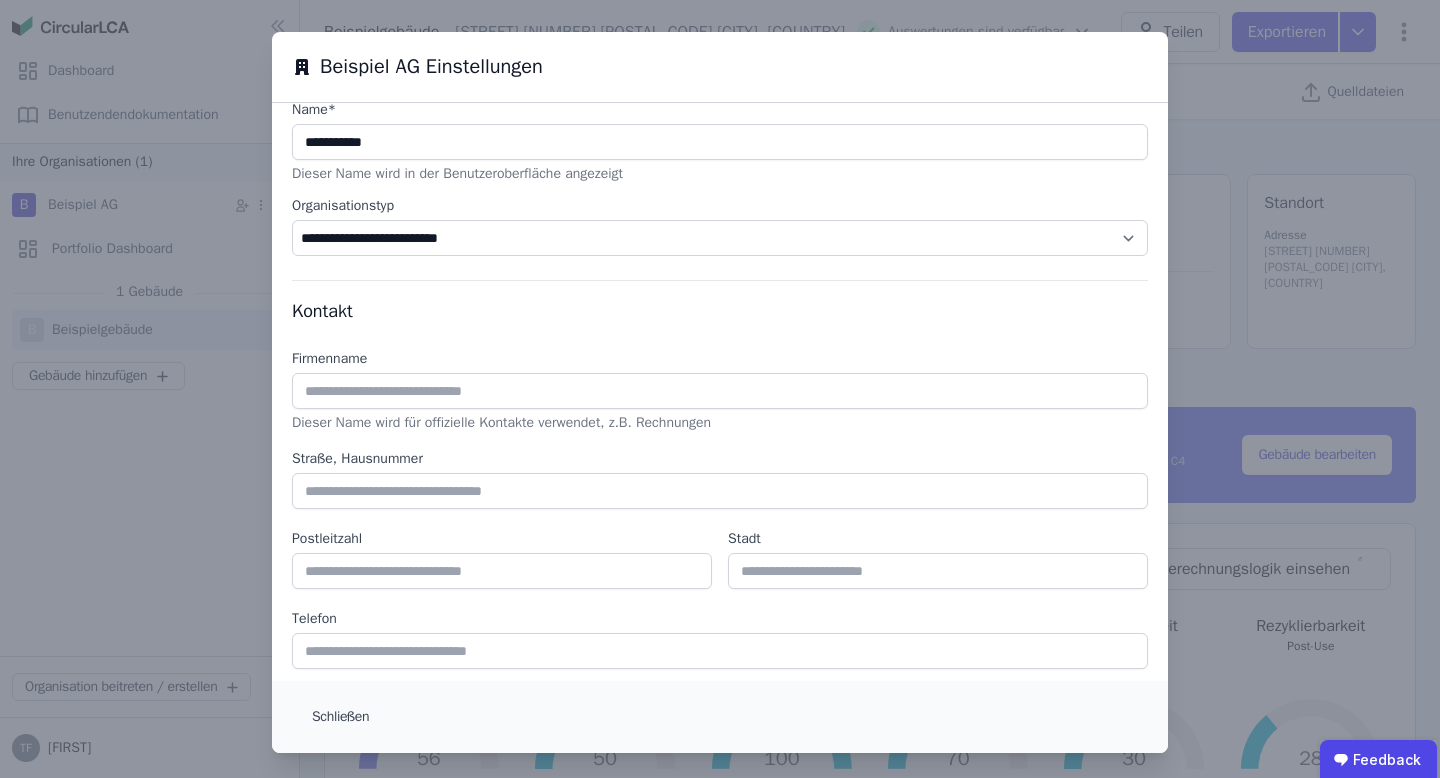 scroll, scrollTop: 430, scrollLeft: 0, axis: vertical 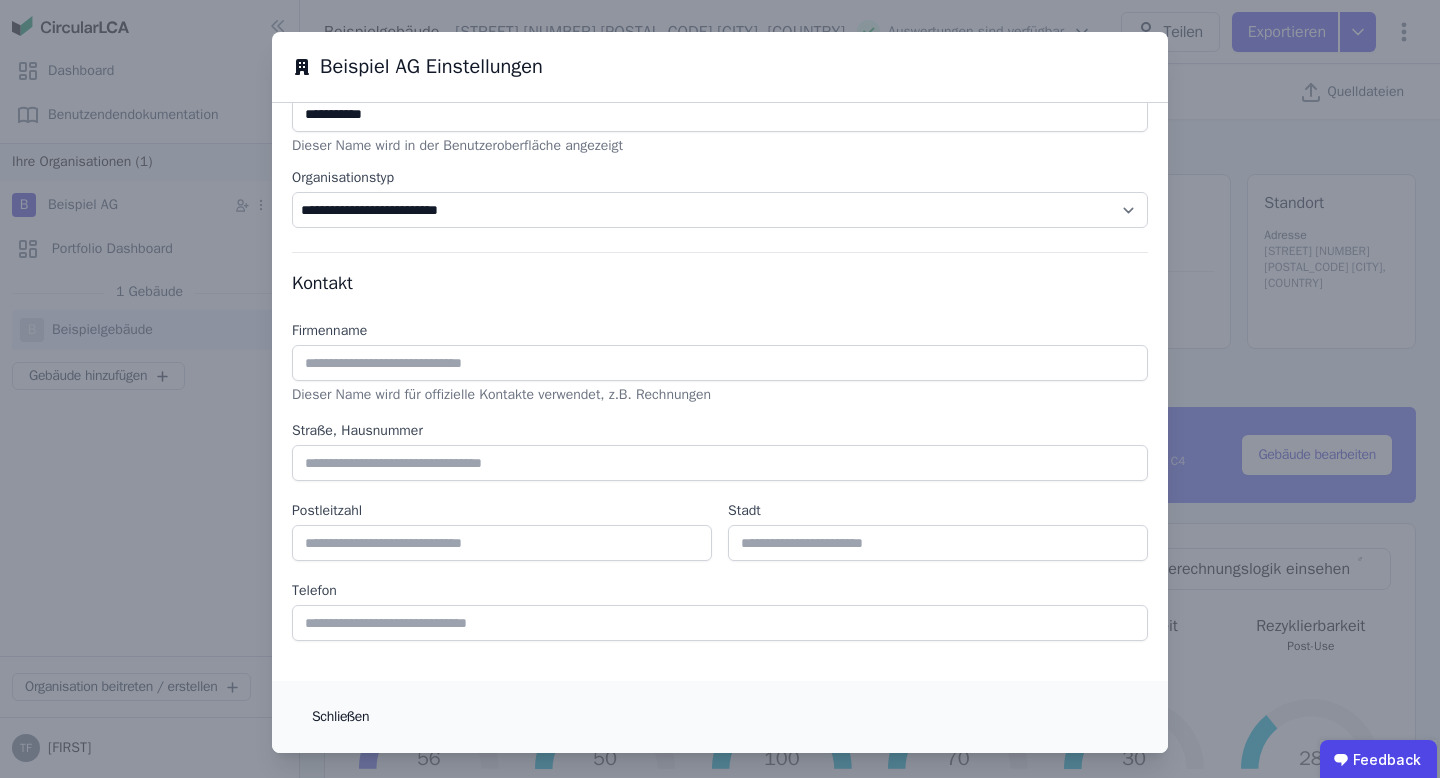 click on "Schließen" at bounding box center (340, 717) 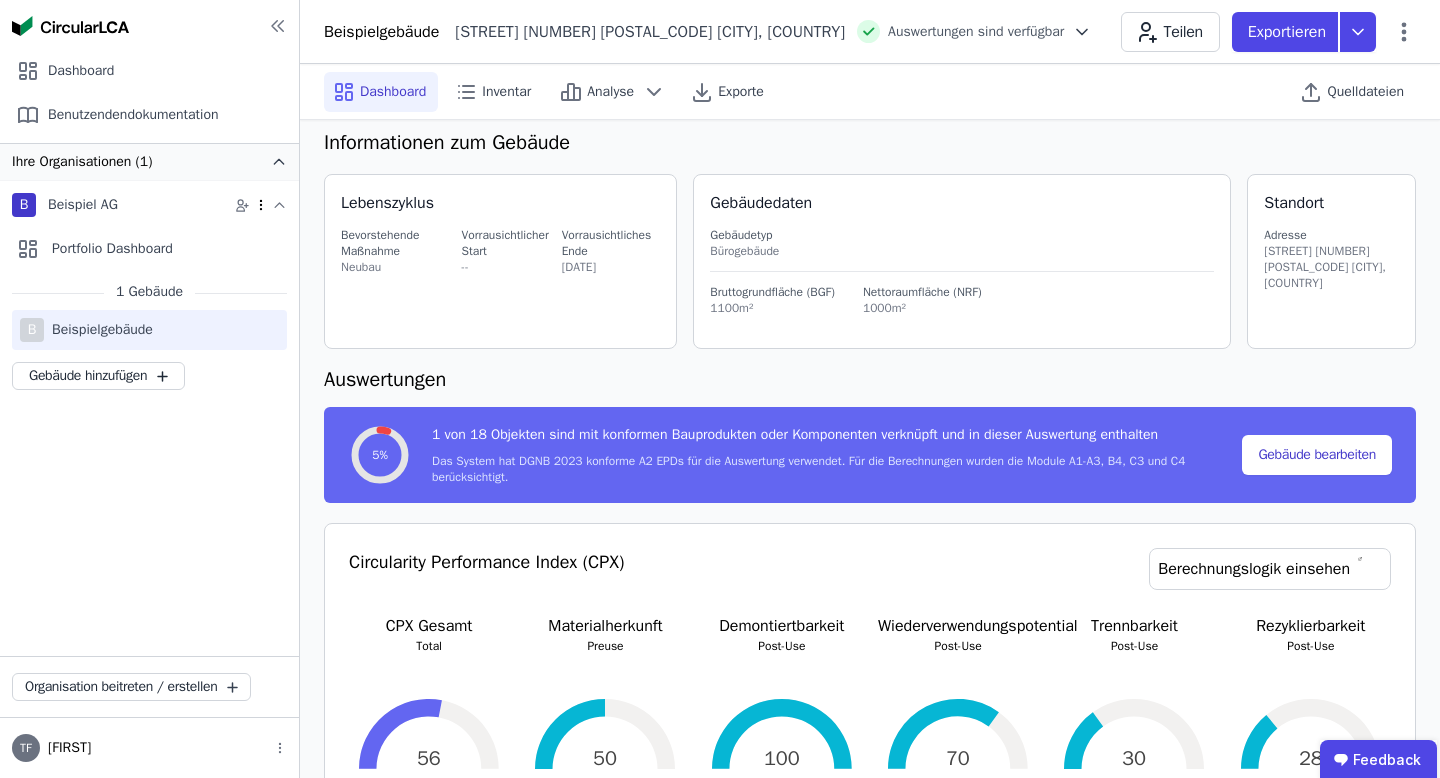 click 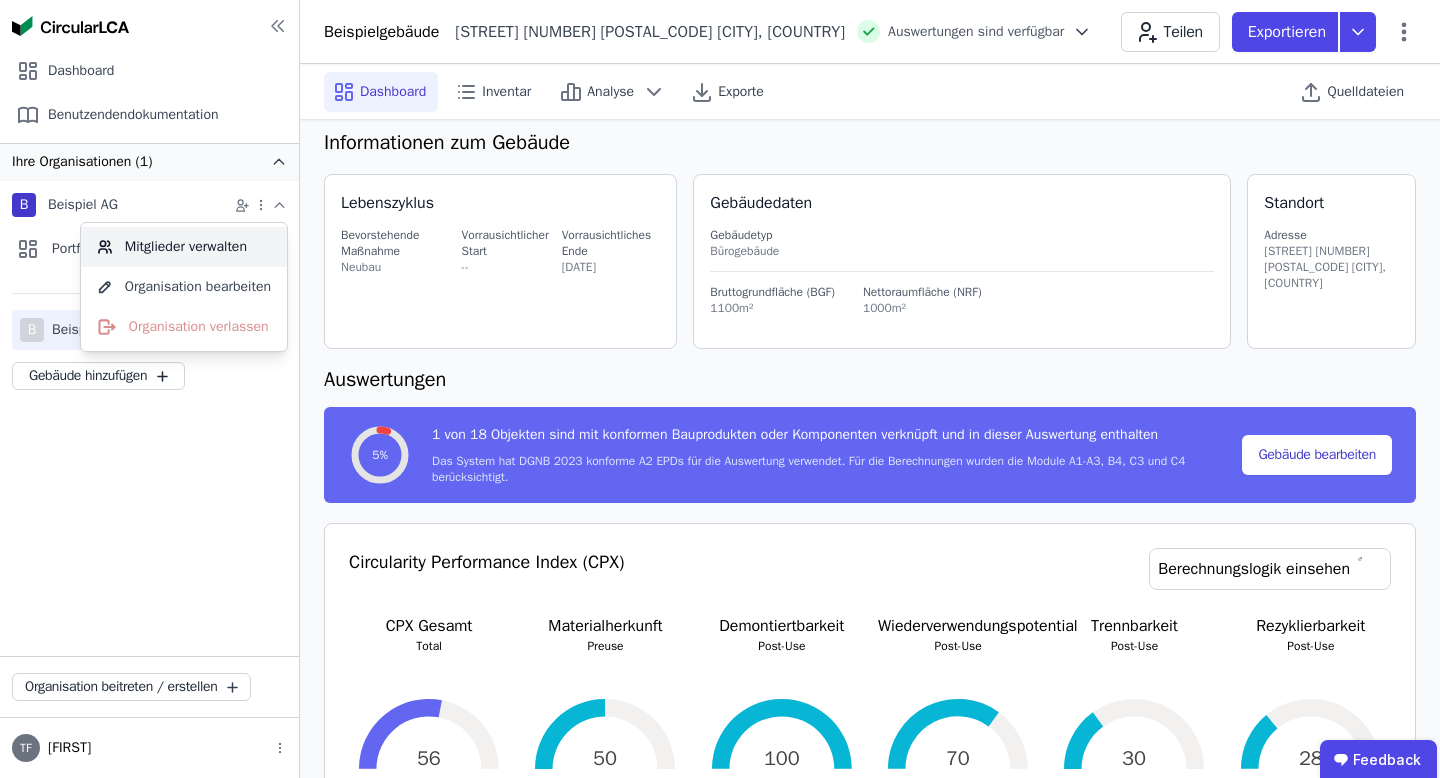 click on "Mitglieder verwalten" at bounding box center (184, 247) 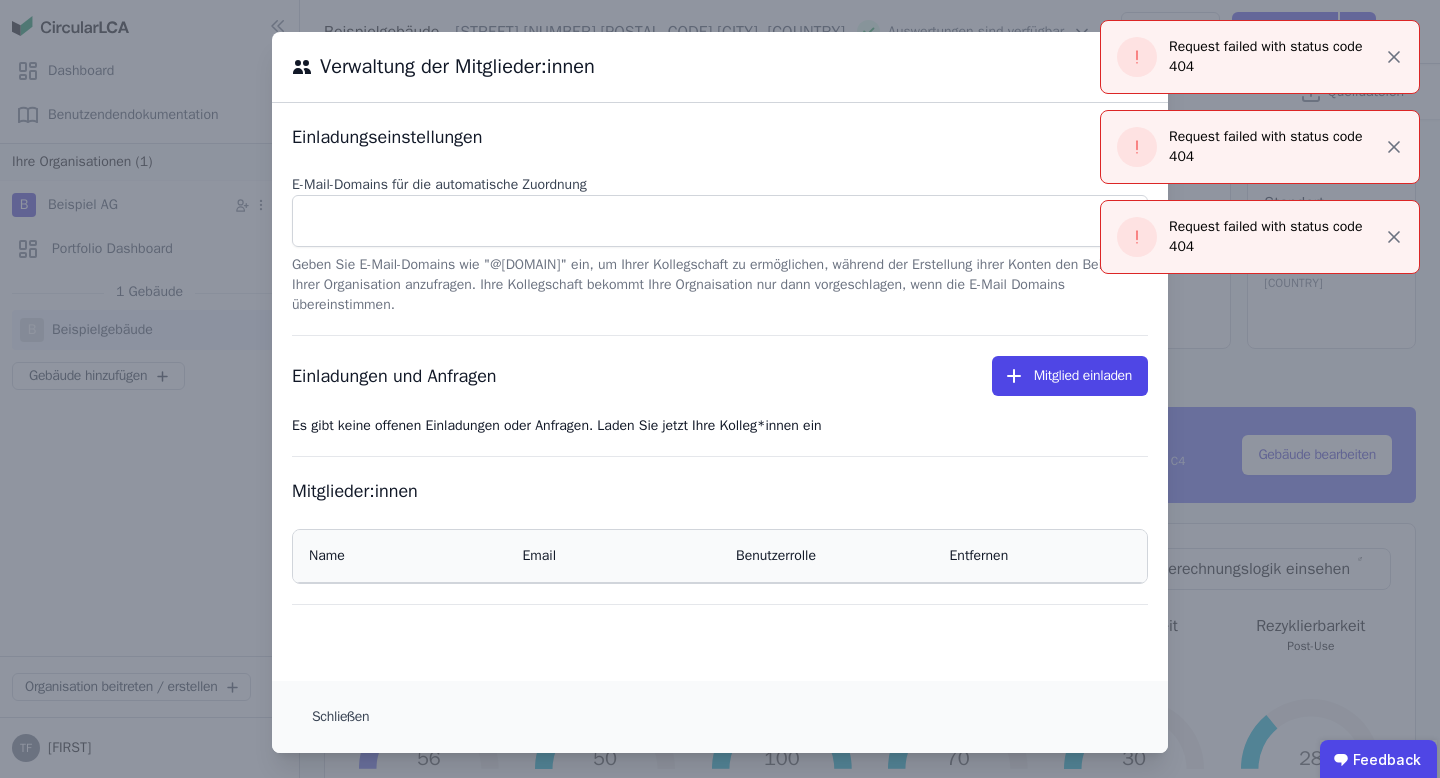 click on "Geben Sie E-Mail-Domains wie “@beispiel.com” ein, um Ihrer Kollegschaft zu ermöglichen, während der Erstellung ihrer Konten den Beitritt zu Ihrer Organisation anzufragen. Ihre Kollegschaft bekommt Ihre Orgnaisation nur dann vorgeschlagen, wenn die E-Mail Domains übereinstimmen." at bounding box center [720, 281] 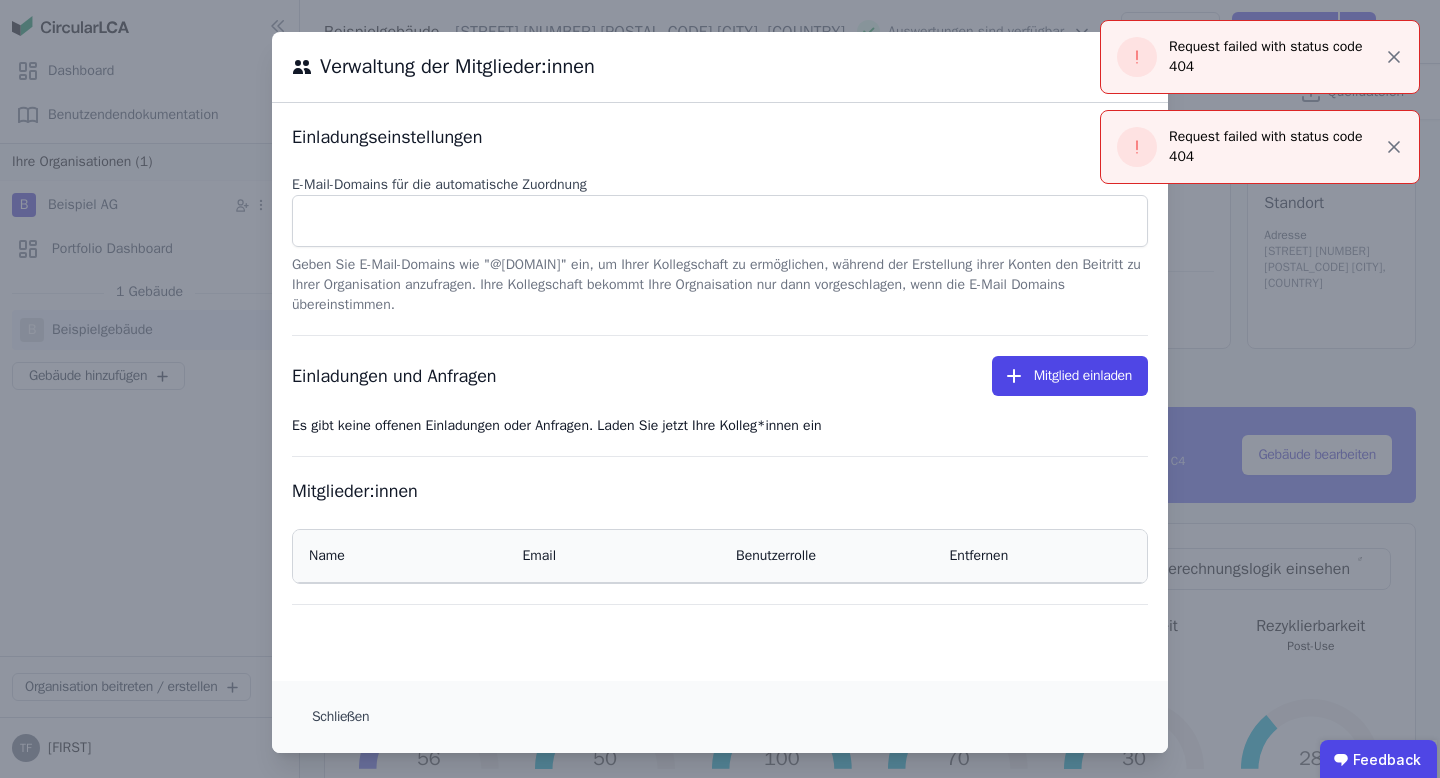 drag, startPoint x: 494, startPoint y: 300, endPoint x: 289, endPoint y: 266, distance: 207.80038 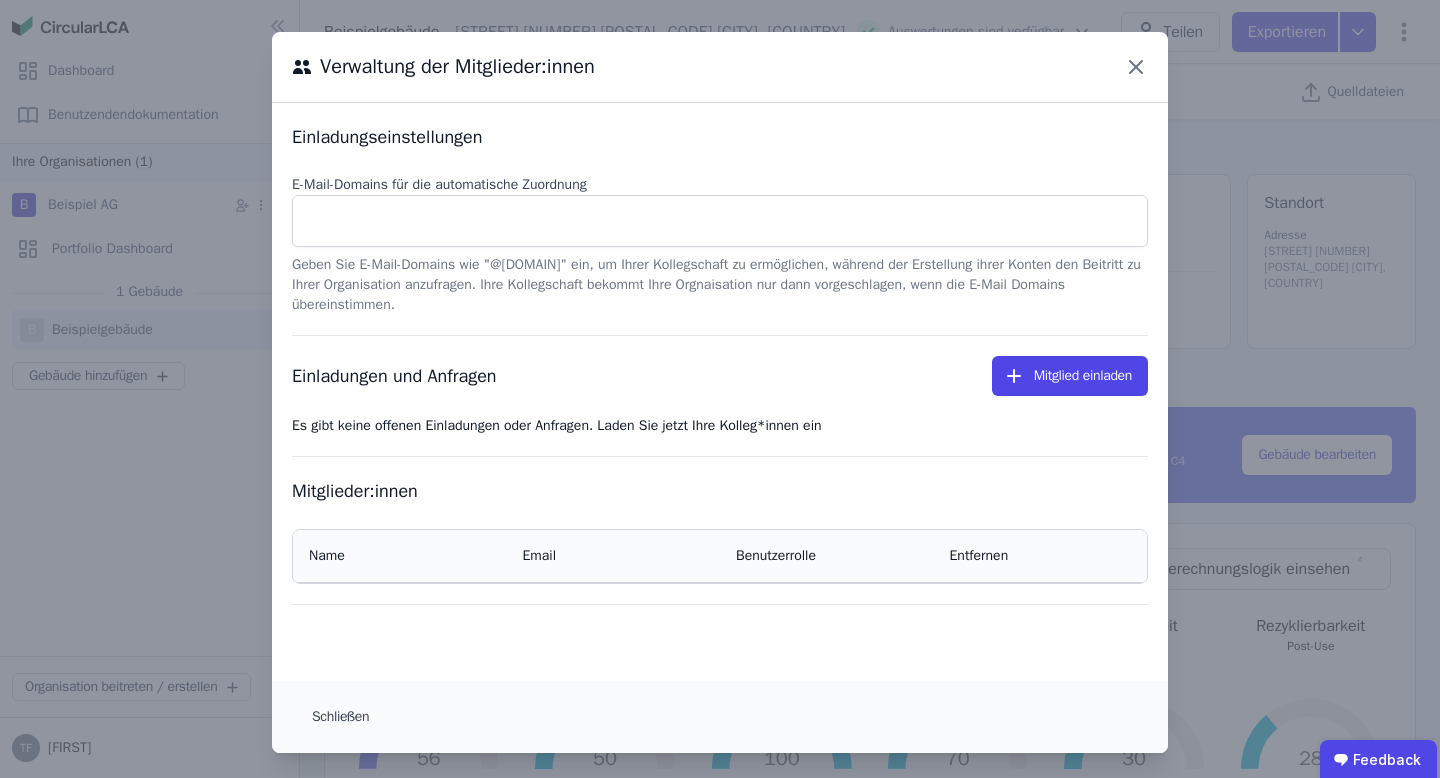 click on "E-Mail-Domains für die automatische Zuordnung" at bounding box center (720, 185) 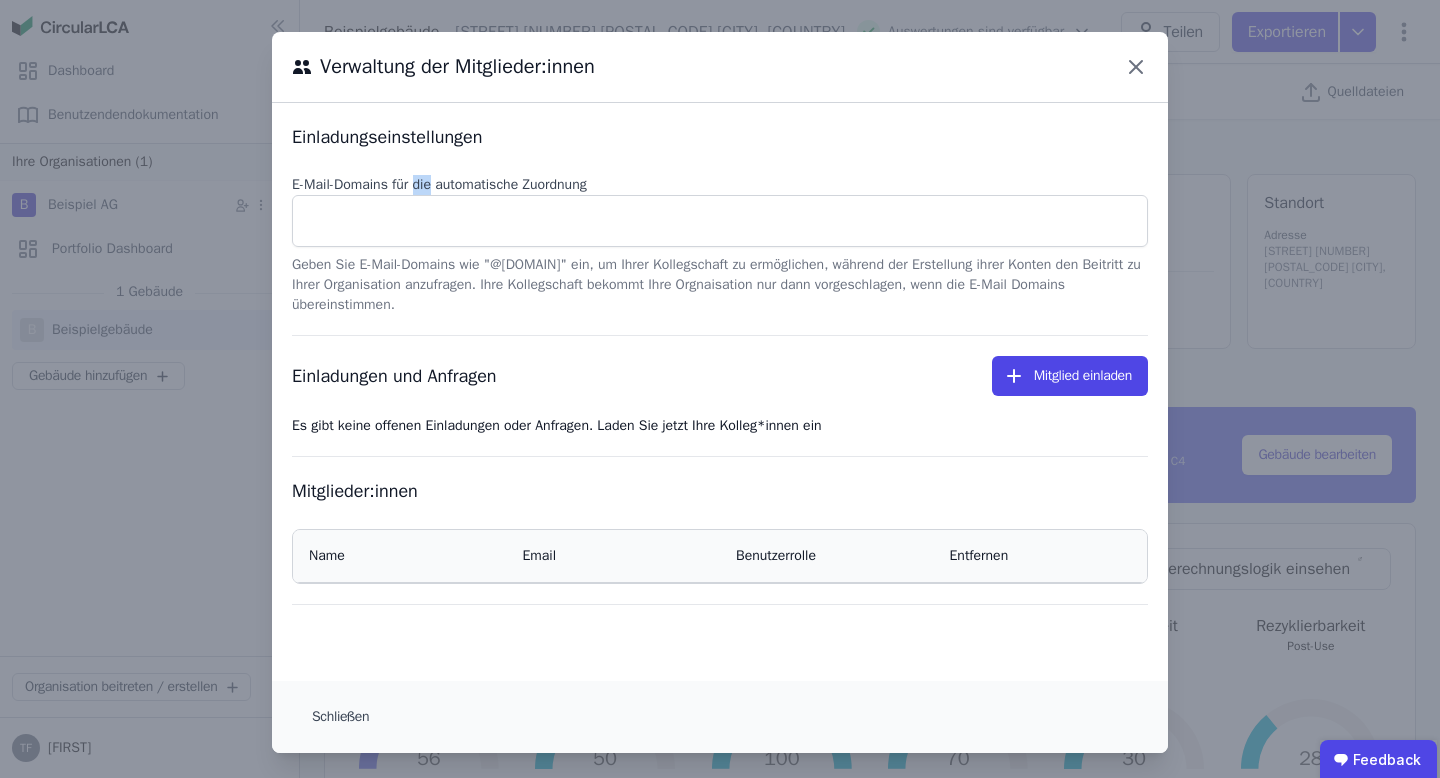 click on "E-Mail-Domains für die automatische Zuordnung" at bounding box center (720, 185) 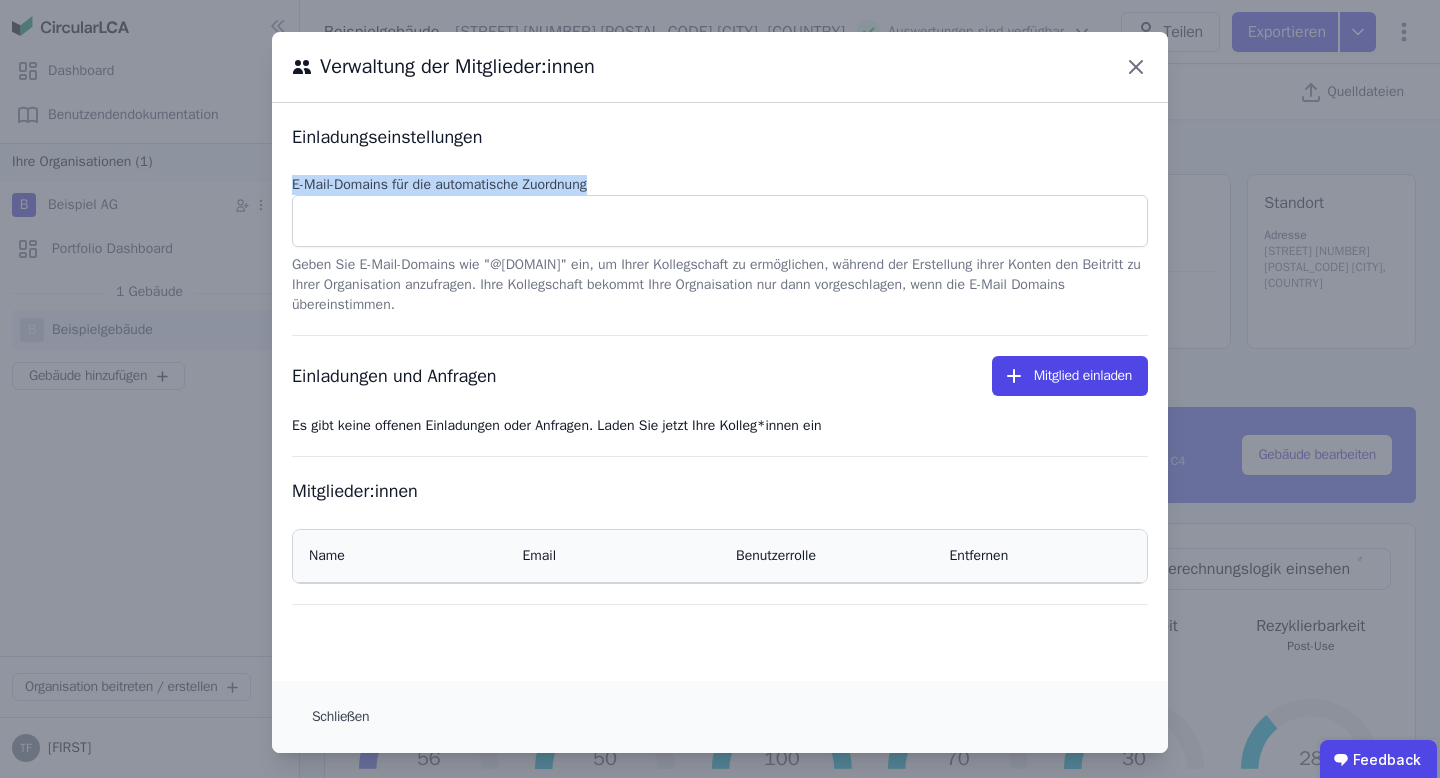 click on "E-Mail-Domains für die automatische Zuordnung" at bounding box center (720, 185) 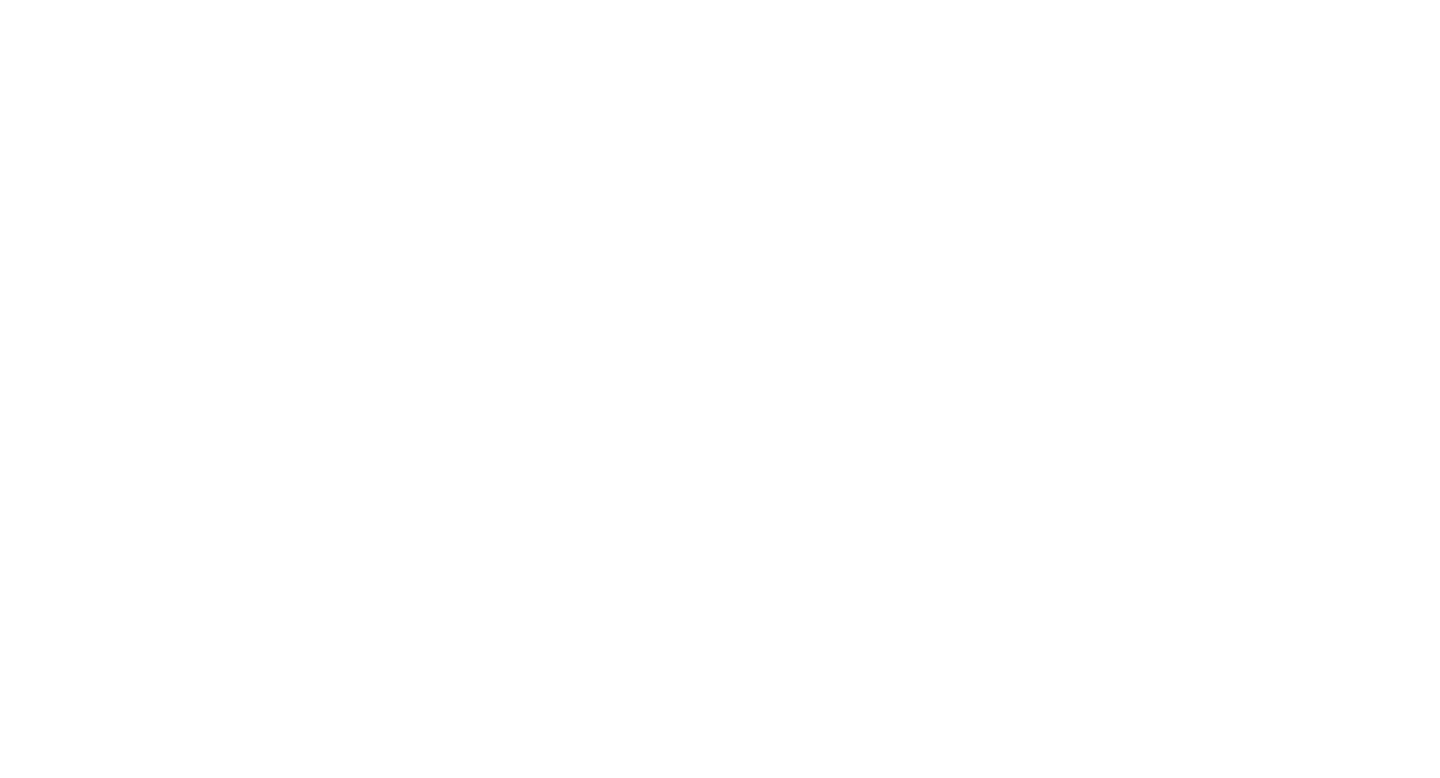 scroll, scrollTop: 0, scrollLeft: 0, axis: both 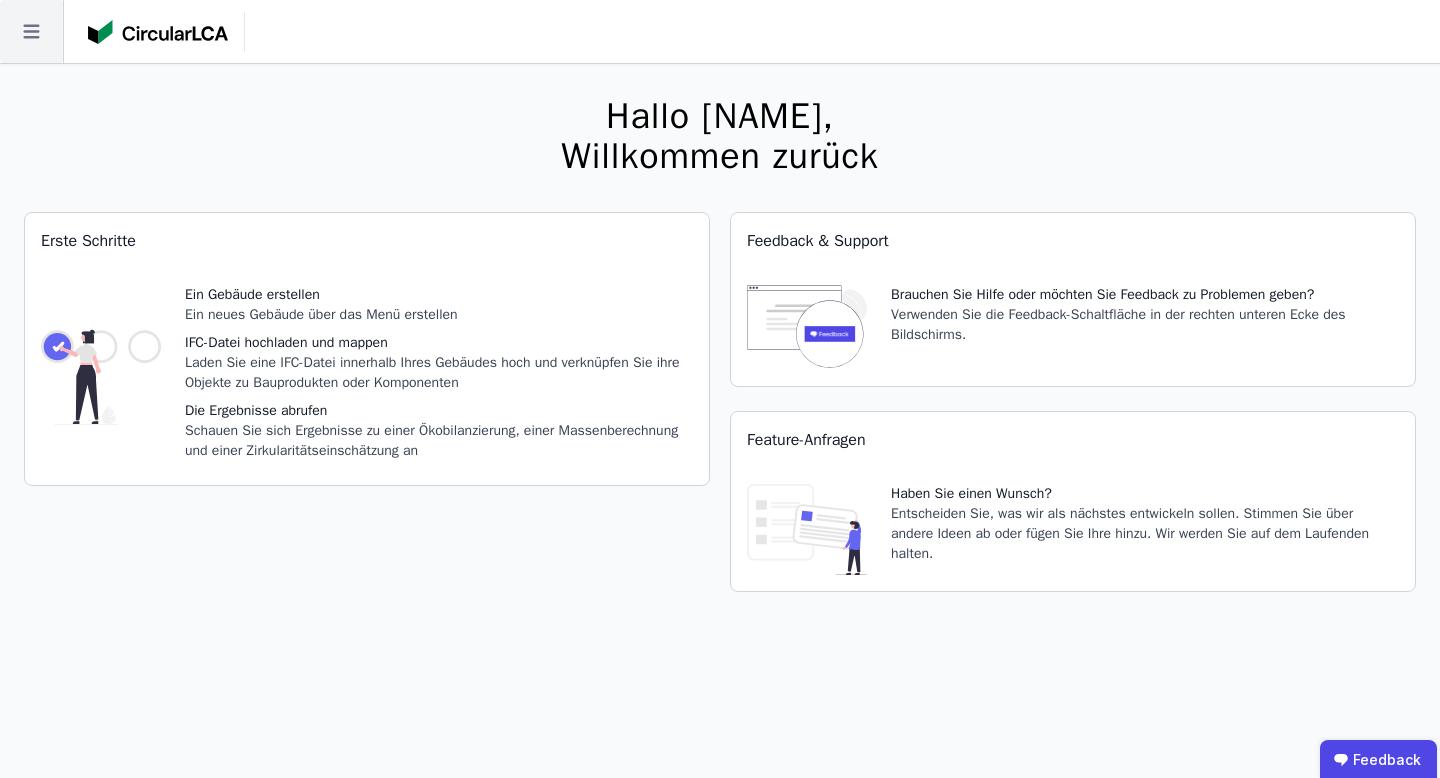 click 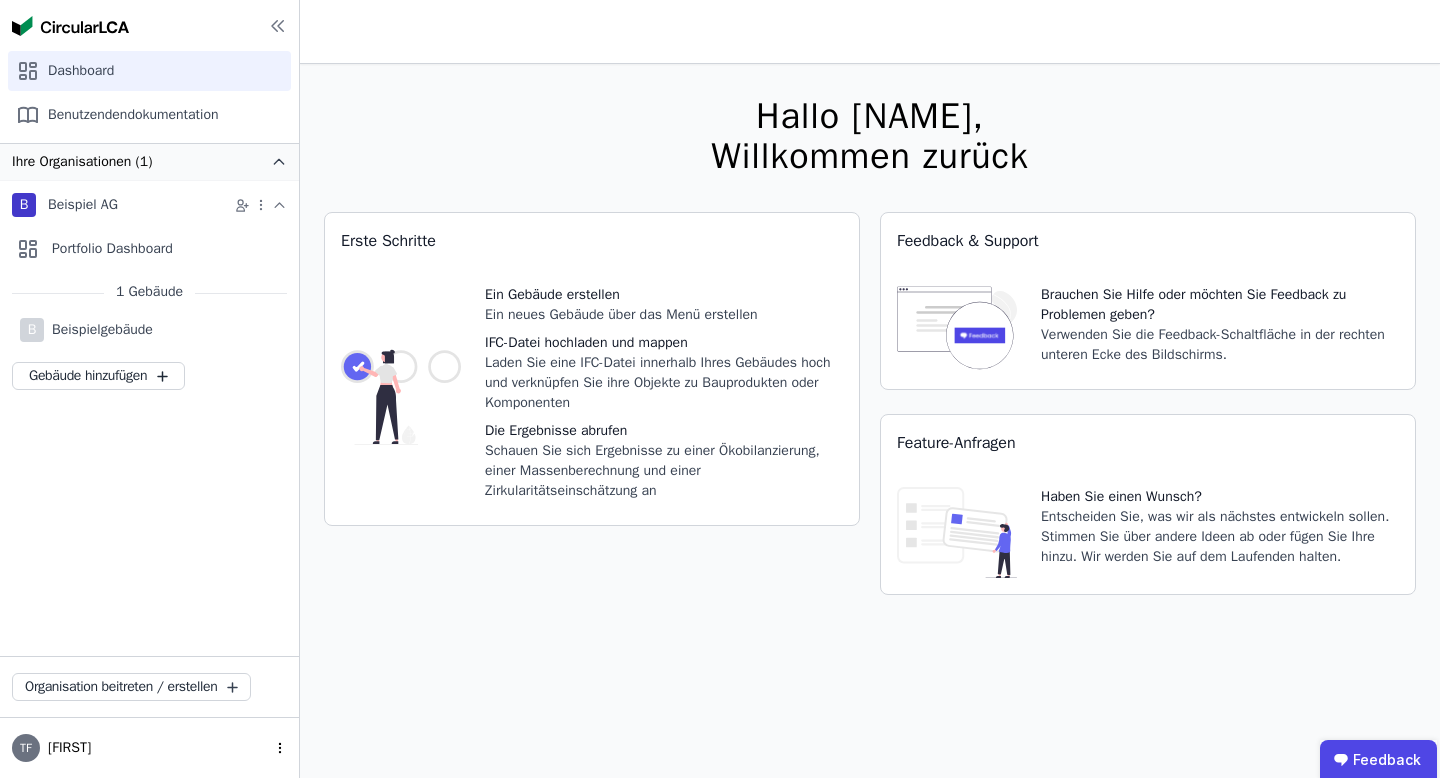 click 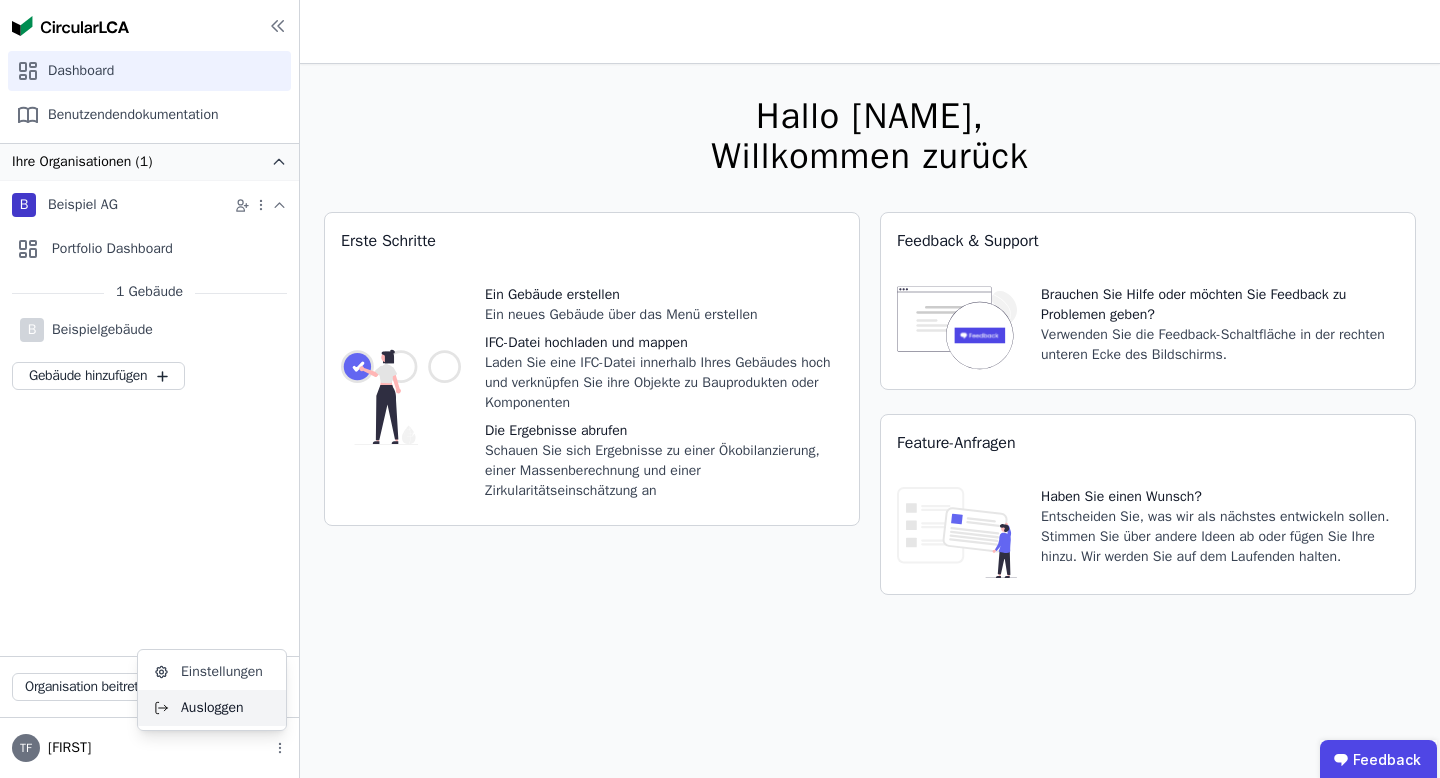 click on "Ausloggen" at bounding box center (199, 708) 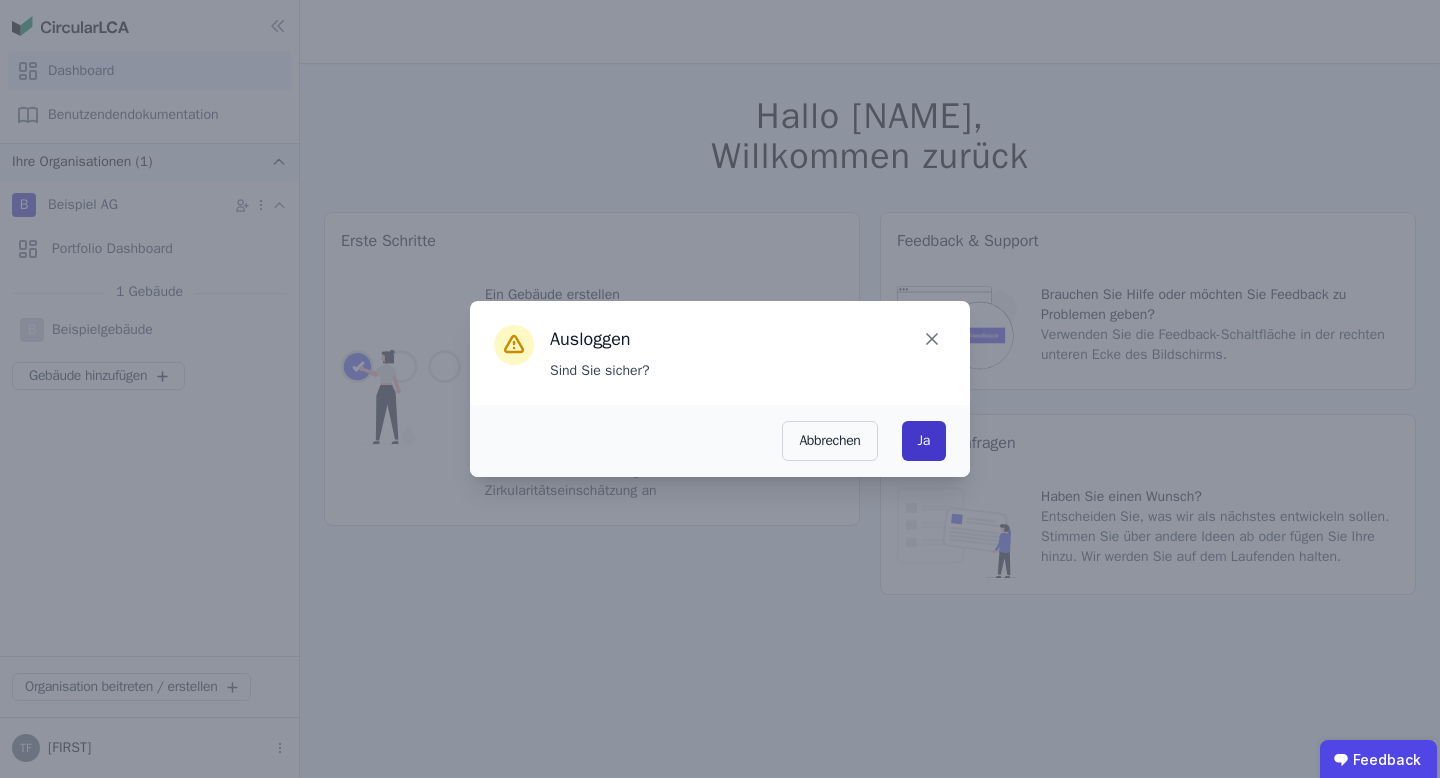 click on "Ja" at bounding box center [924, 441] 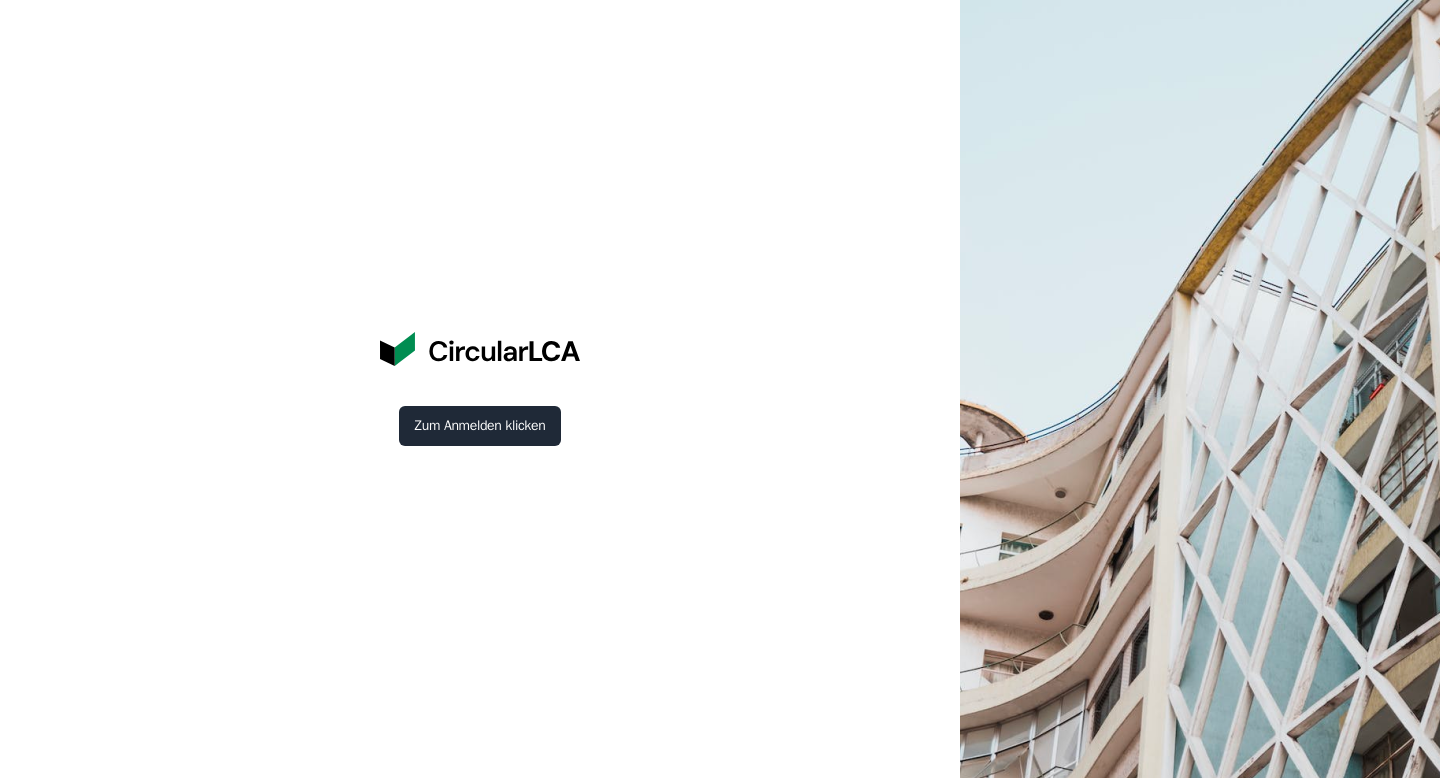 scroll, scrollTop: 0, scrollLeft: 0, axis: both 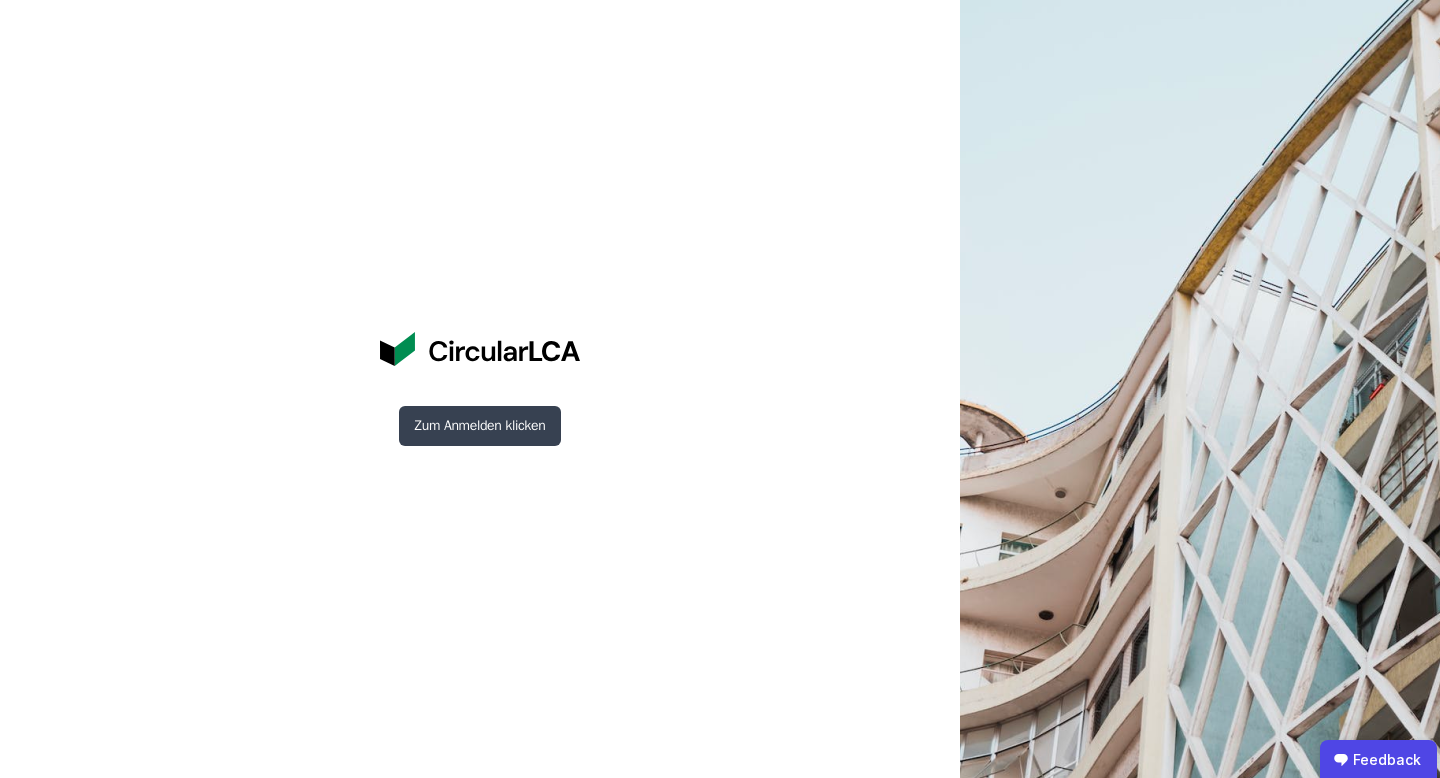 click on "Zum Anmelden klicken" at bounding box center [480, 426] 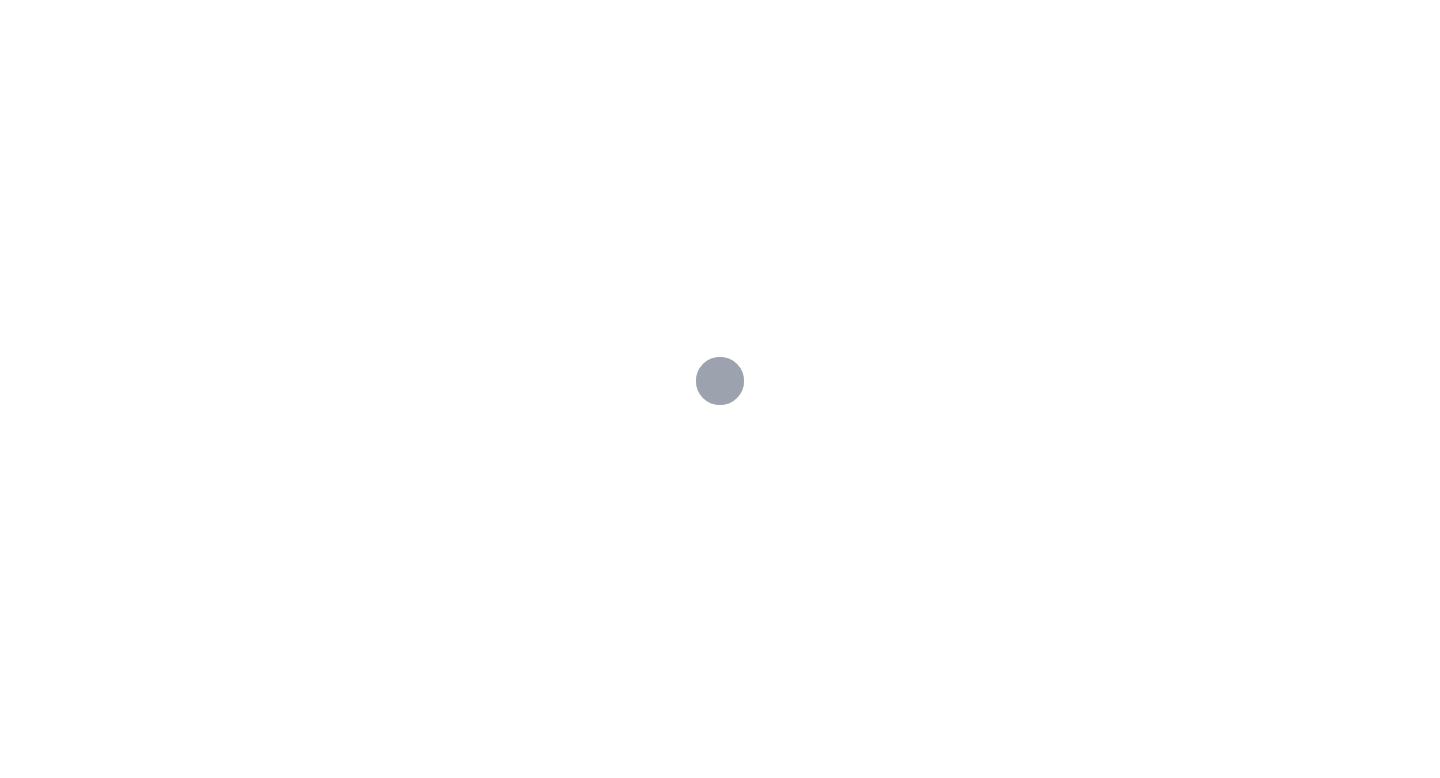 scroll, scrollTop: 0, scrollLeft: 0, axis: both 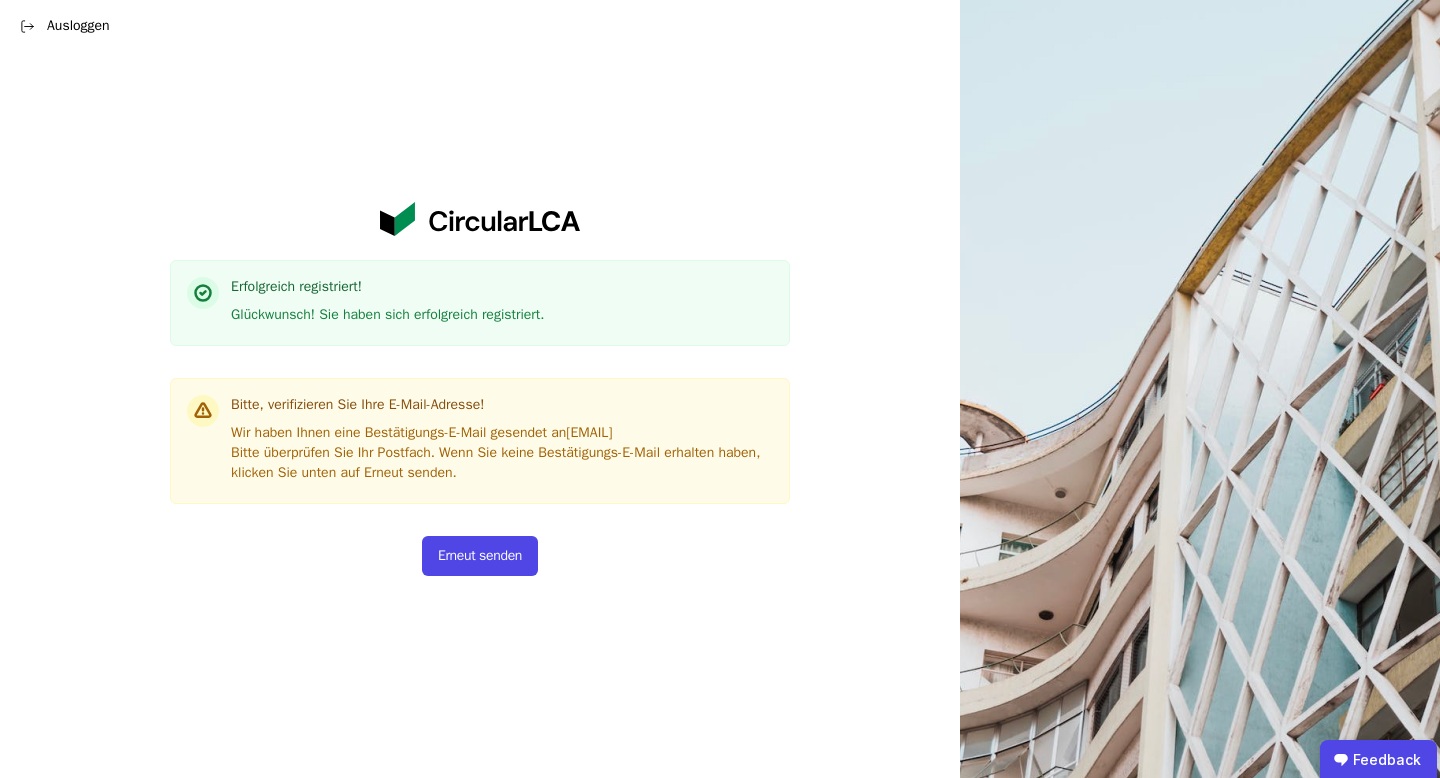 click on "Bitte, verifizieren Sie Ihre E-Mail-Adresse!" at bounding box center (502, 405) 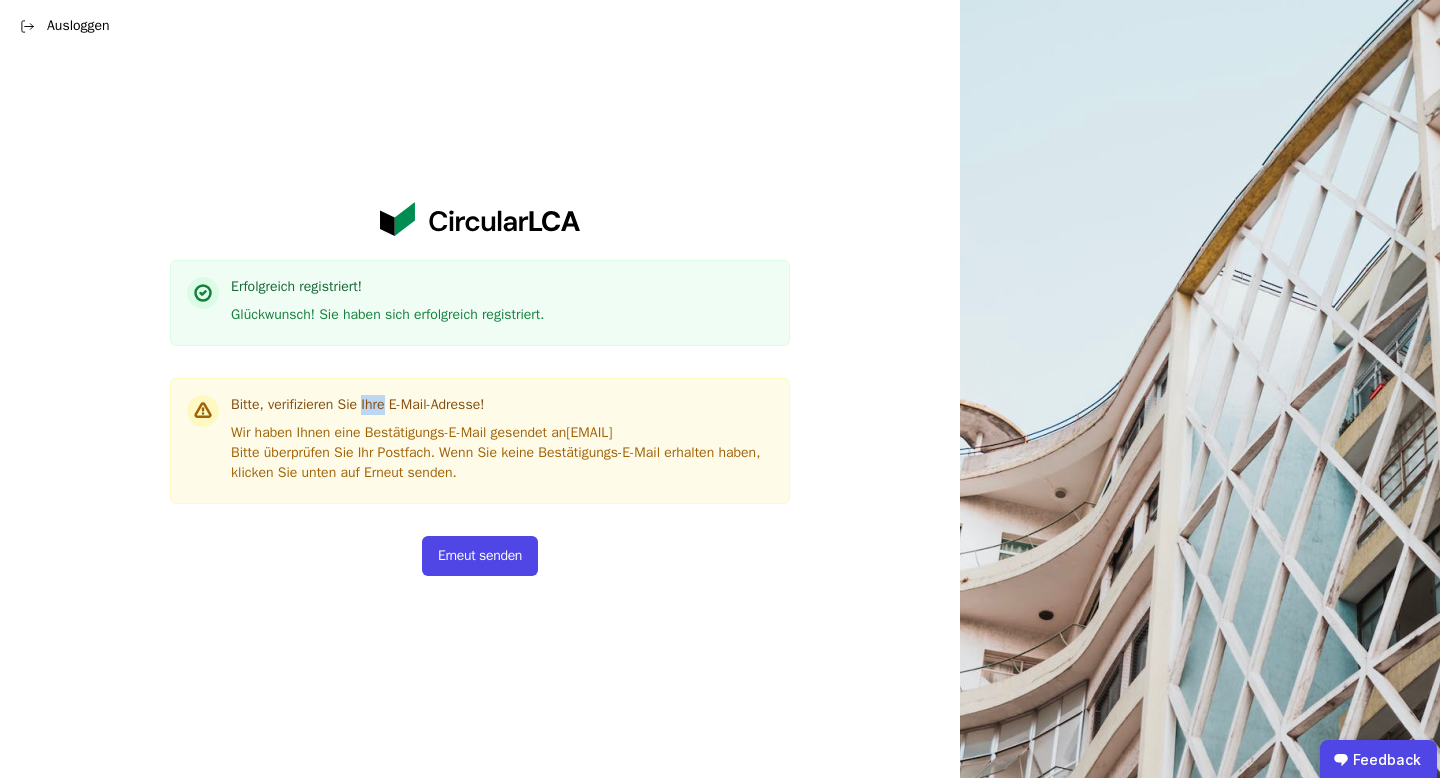 click on "Bitte, verifizieren Sie Ihre E-Mail-Adresse!" at bounding box center [502, 405] 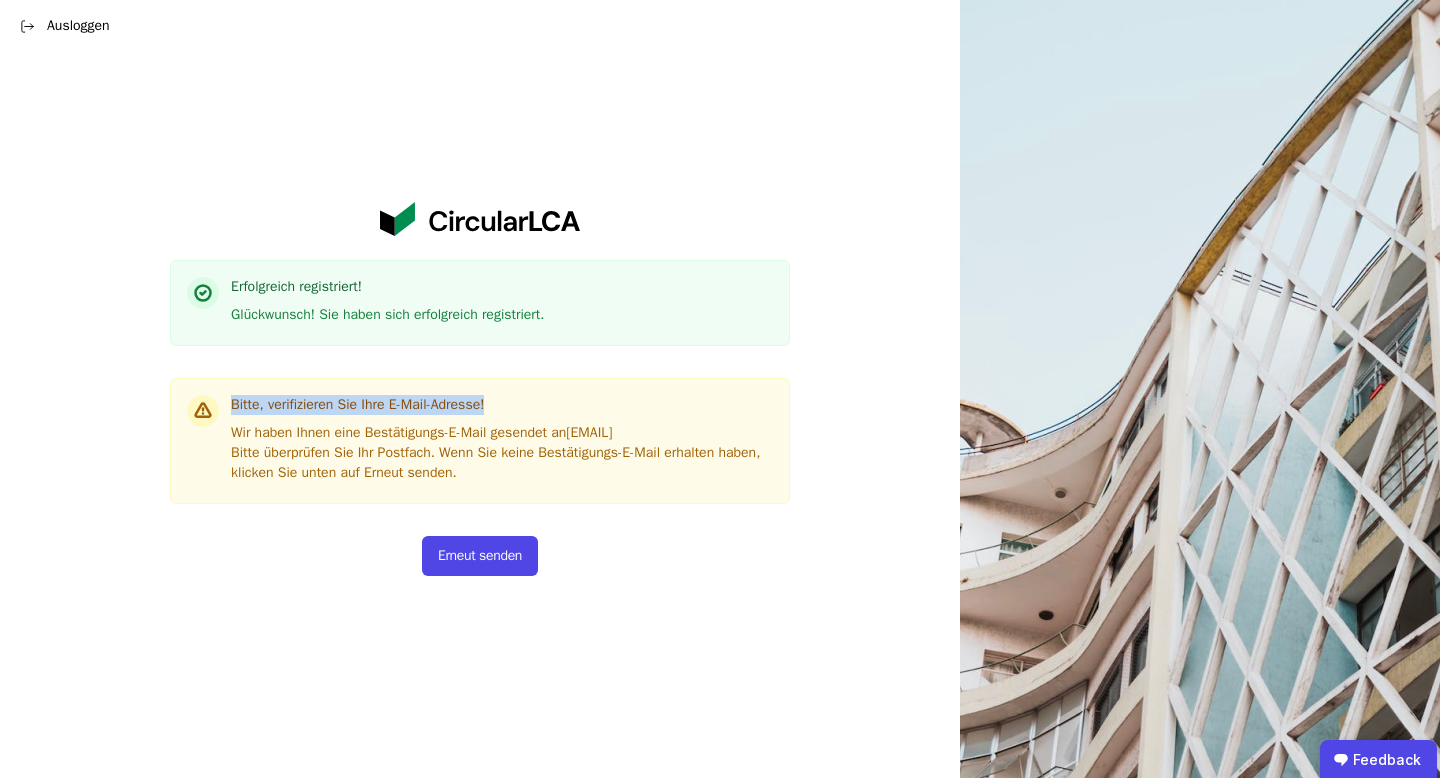 click on "Bitte, verifizieren Sie Ihre E-Mail-Adresse!" at bounding box center [502, 405] 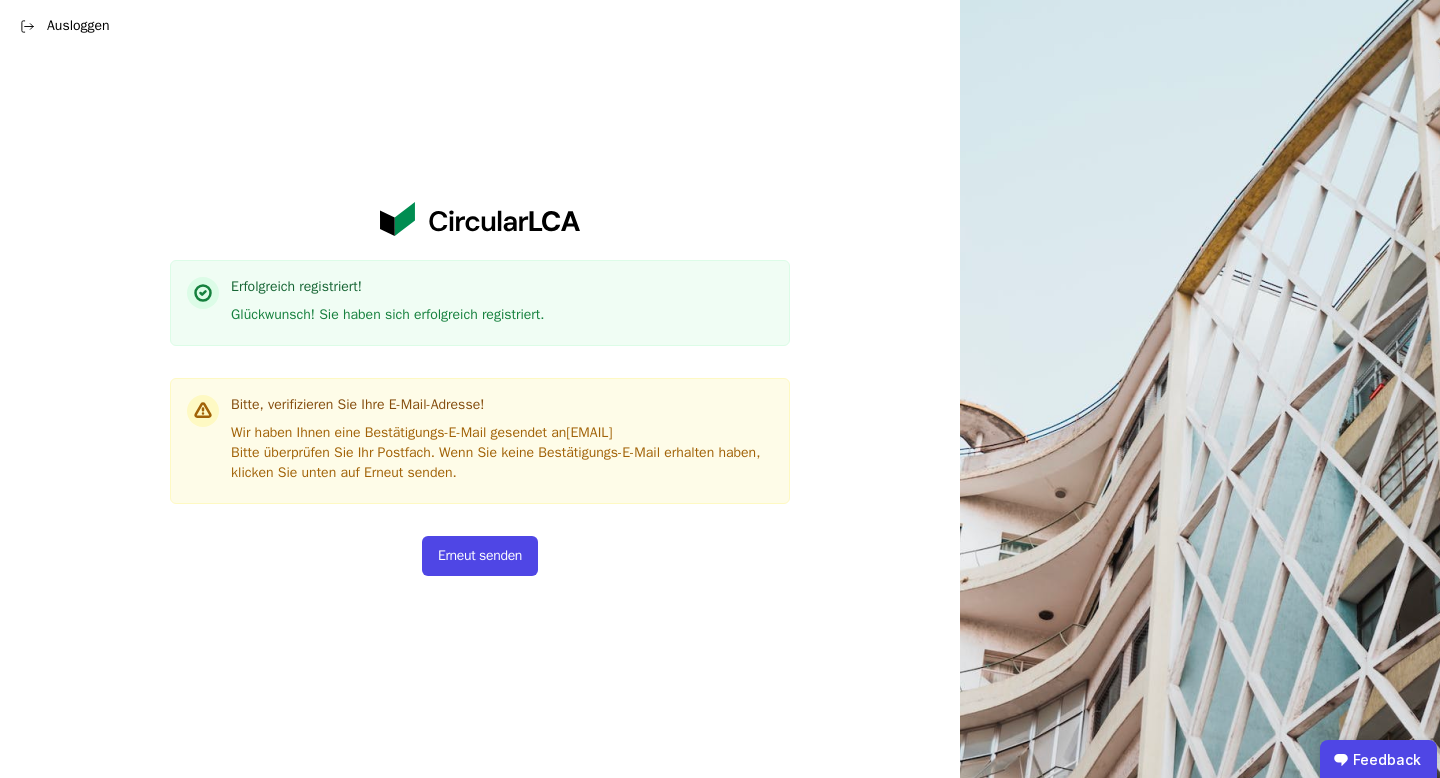 click on "Wir haben Ihnen eine Bestätigungs-E-Mail gesendet an  tim+18@concular.com   Bitte überprüfen Sie Ihr Postfach. Wenn Sie keine Bestätigungs-E-Mail erhalten haben, klicken Sie unten auf Erneut senden." at bounding box center (502, 453) 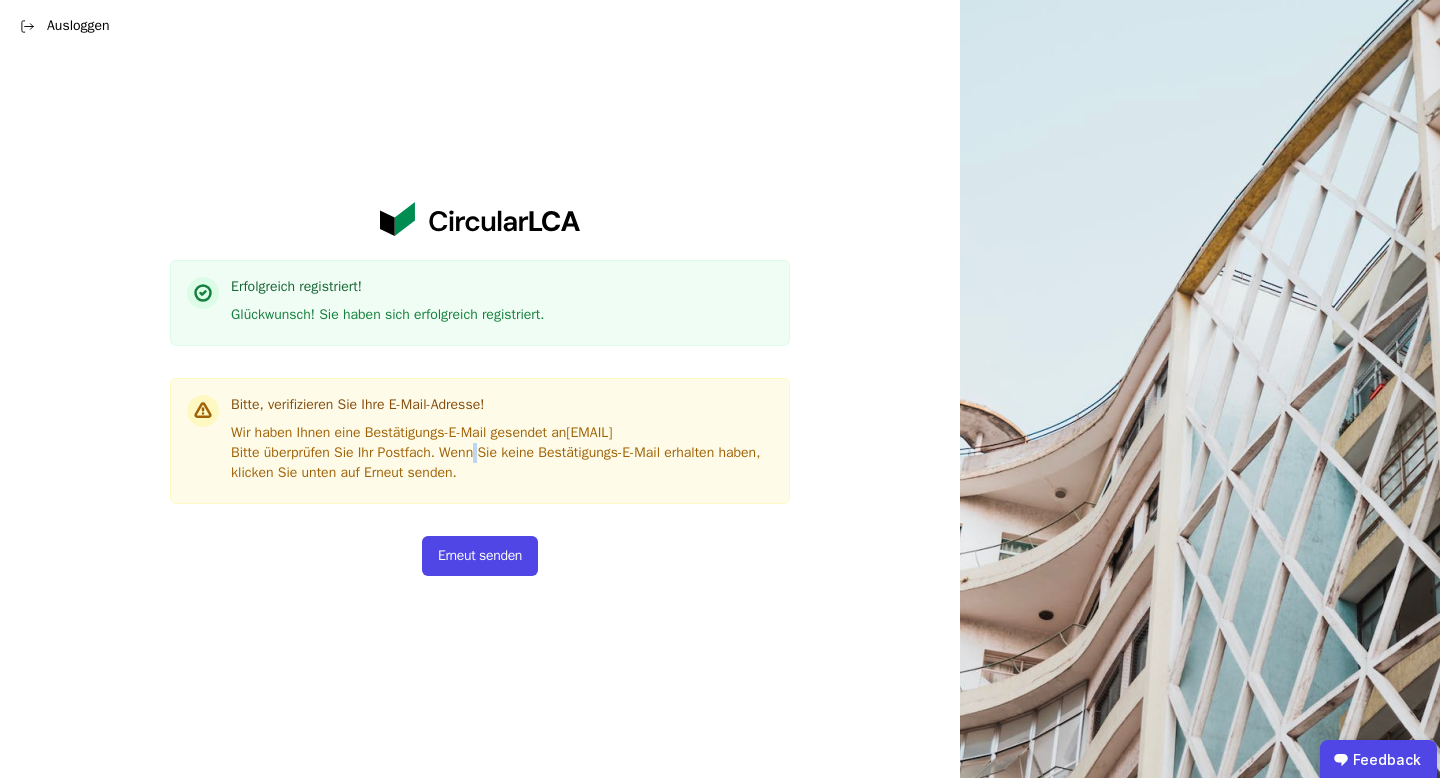 click on "Wir haben Ihnen eine Bestätigungs-E-Mail gesendet an  tim+18@concular.com   Bitte überprüfen Sie Ihr Postfach. Wenn Sie keine Bestätigungs-E-Mail erhalten haben, klicken Sie unten auf Erneut senden." at bounding box center (502, 453) 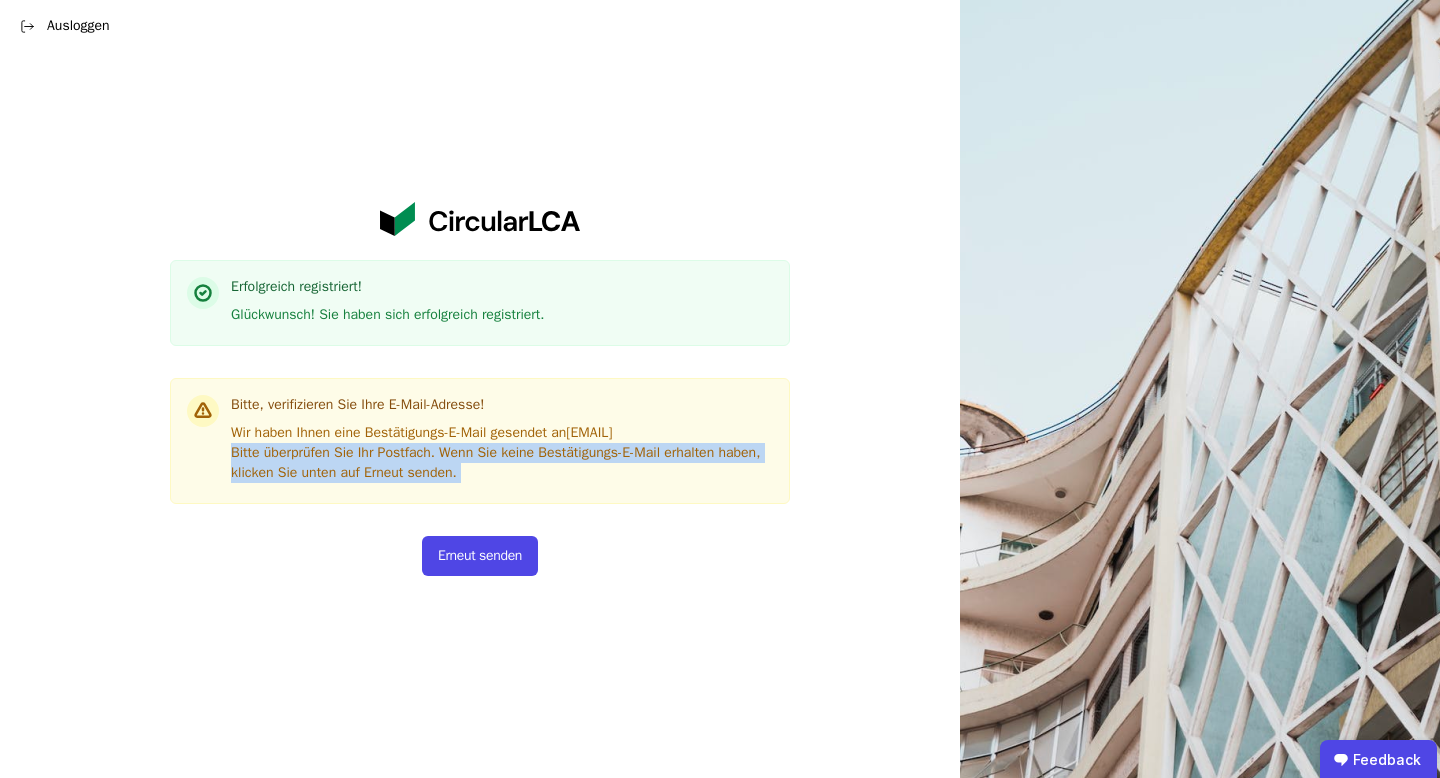 click on "Wir haben Ihnen eine Bestätigungs-E-Mail gesendet an  tim+18@concular.com   Bitte überprüfen Sie Ihr Postfach. Wenn Sie keine Bestätigungs-E-Mail erhalten haben, klicken Sie unten auf Erneut senden." at bounding box center (502, 453) 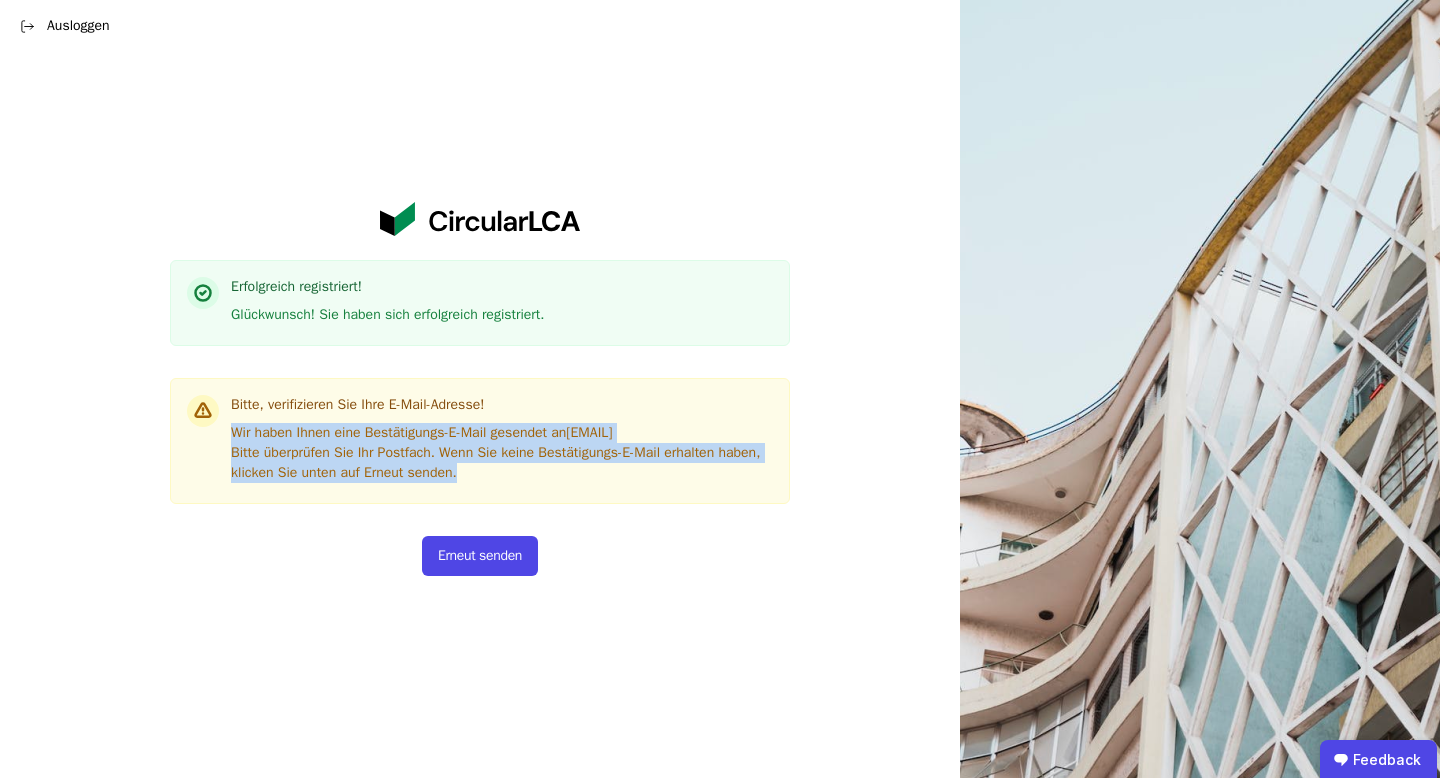 drag, startPoint x: 482, startPoint y: 473, endPoint x: 216, endPoint y: 429, distance: 269.61453 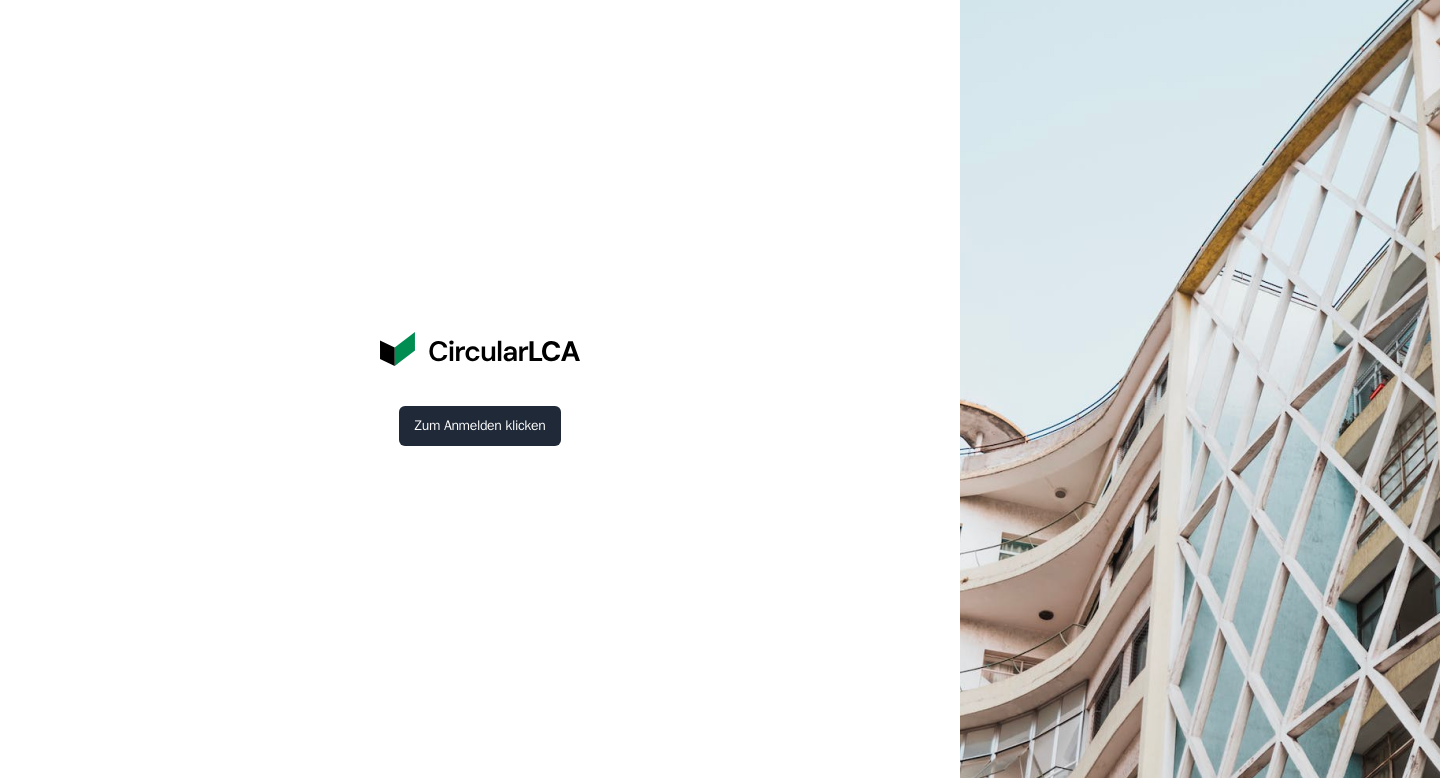scroll, scrollTop: 0, scrollLeft: 0, axis: both 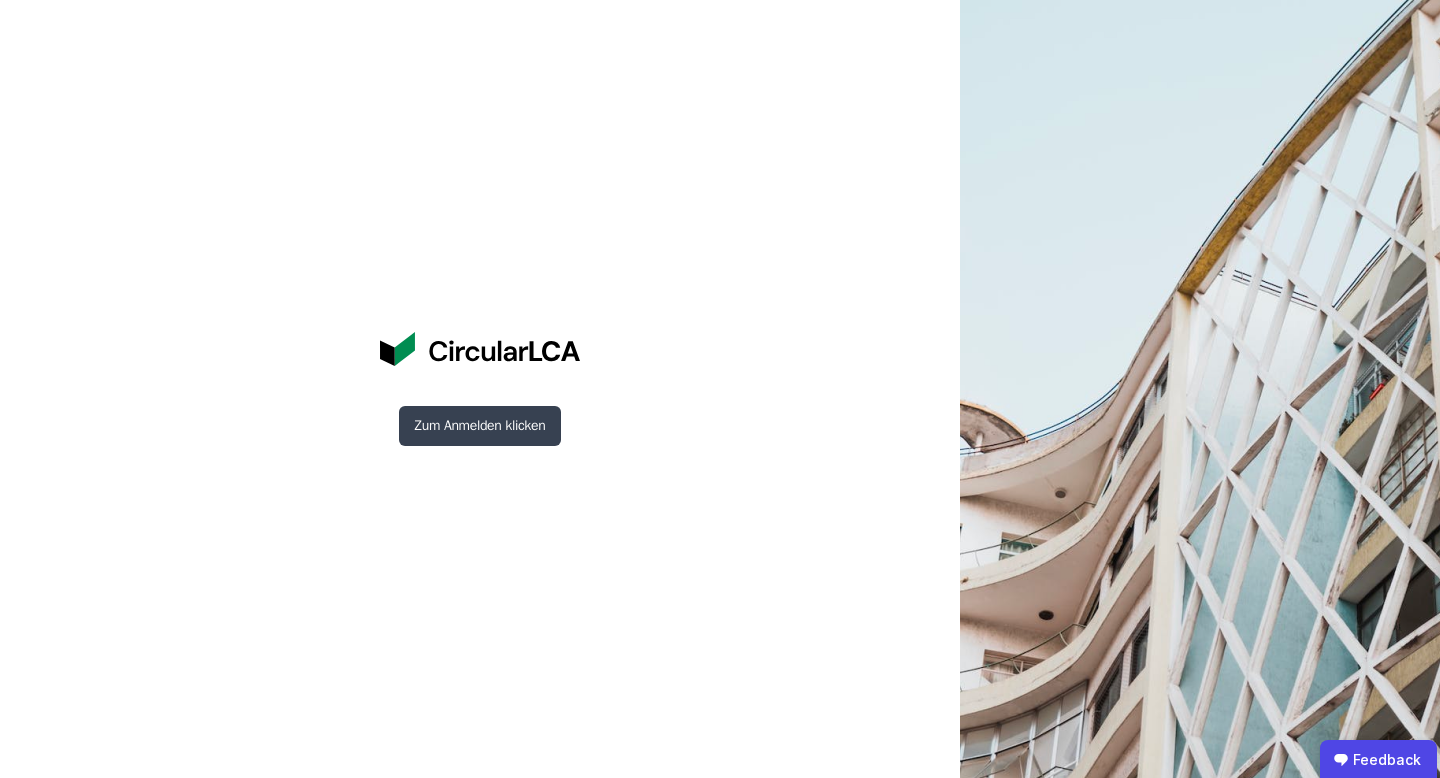 click on "Zum Anmelden klicken" at bounding box center [480, 426] 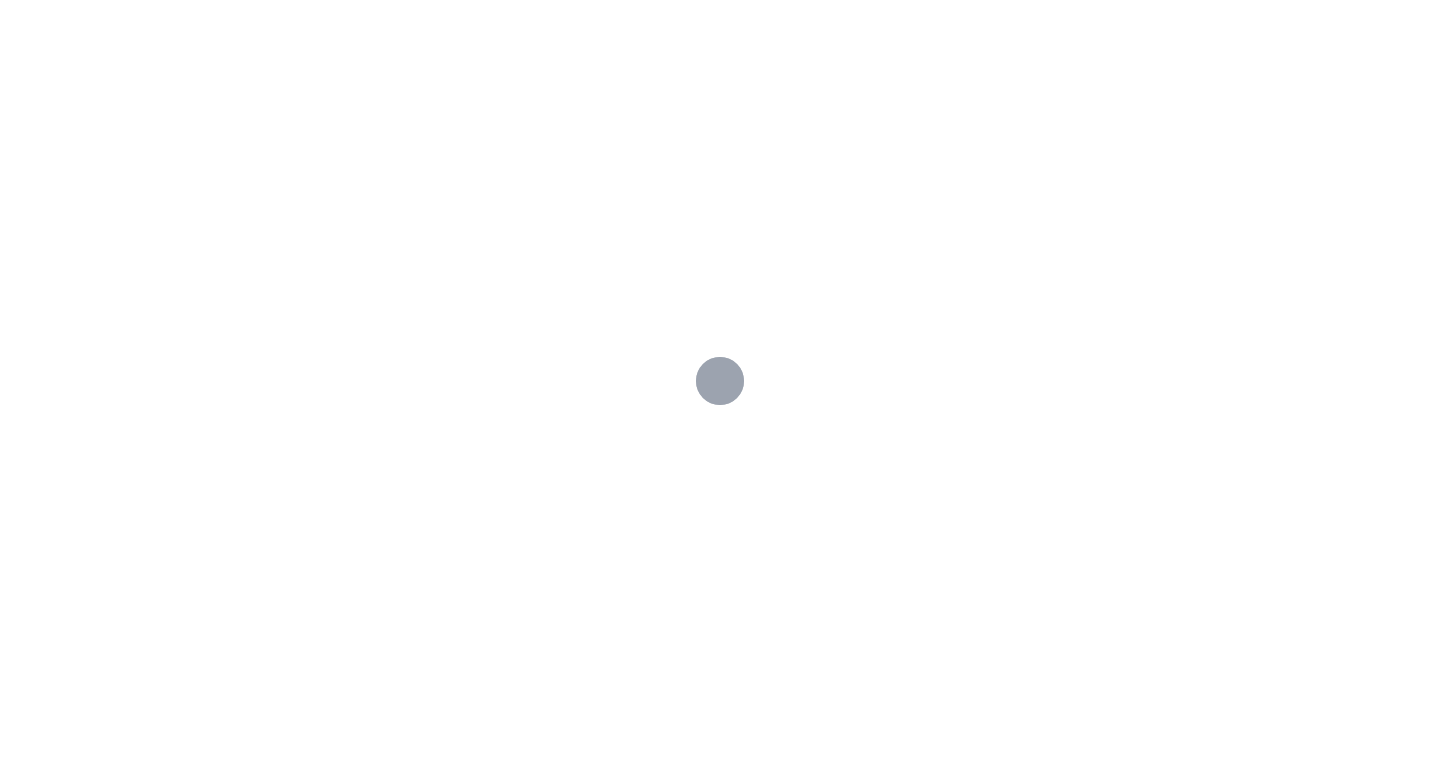 scroll, scrollTop: 0, scrollLeft: 0, axis: both 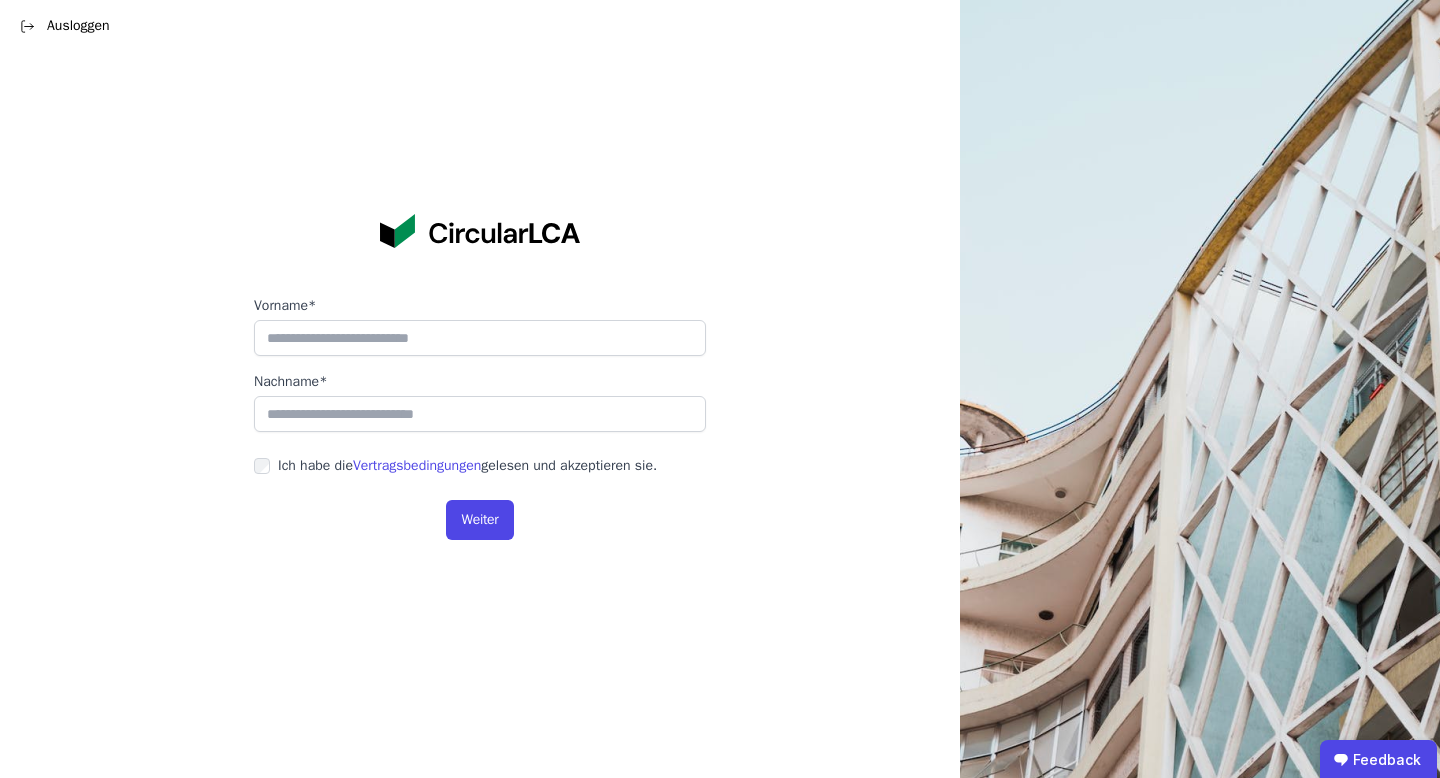 click on "Ich habe die  Vertragsbedingungen  gelesen und akzeptieren sie." at bounding box center (480, 466) 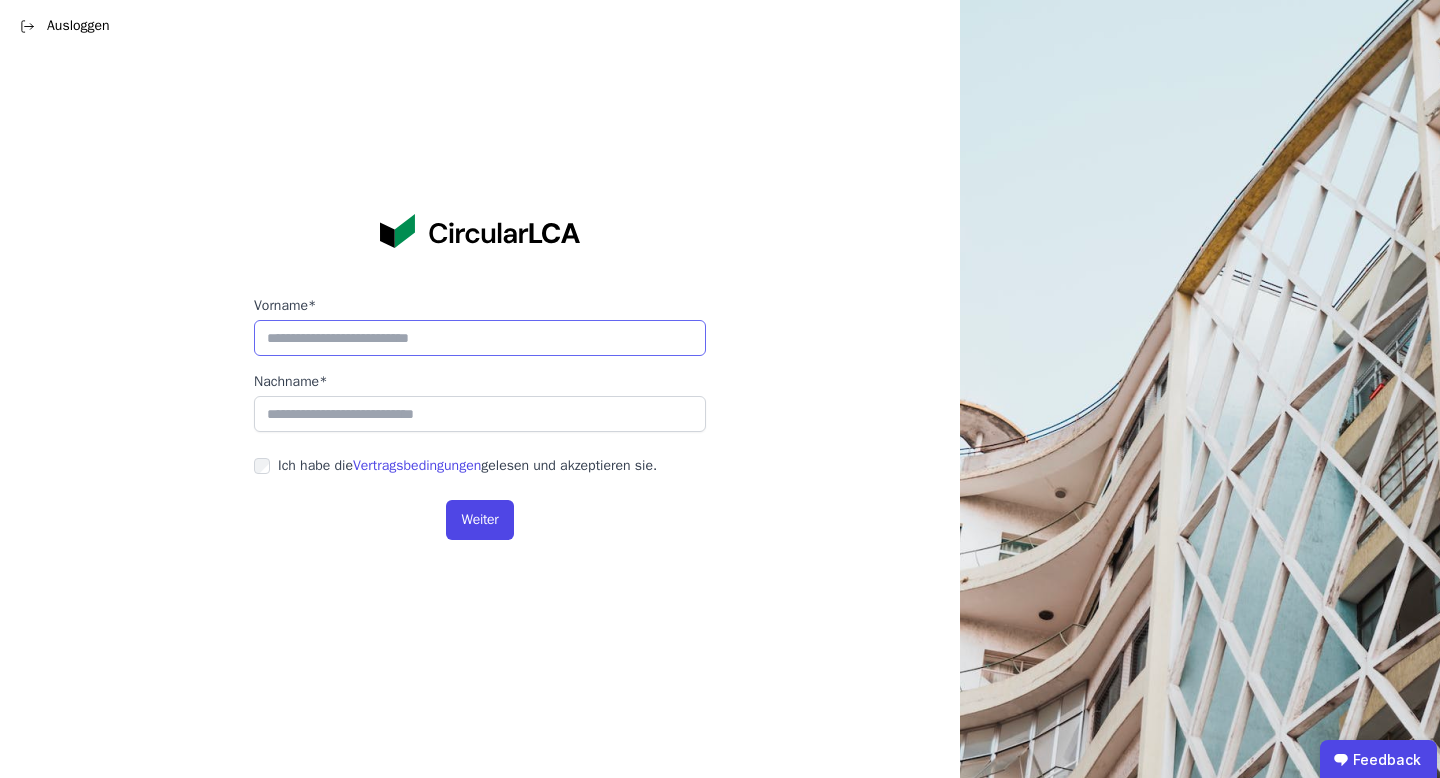click at bounding box center [480, 338] 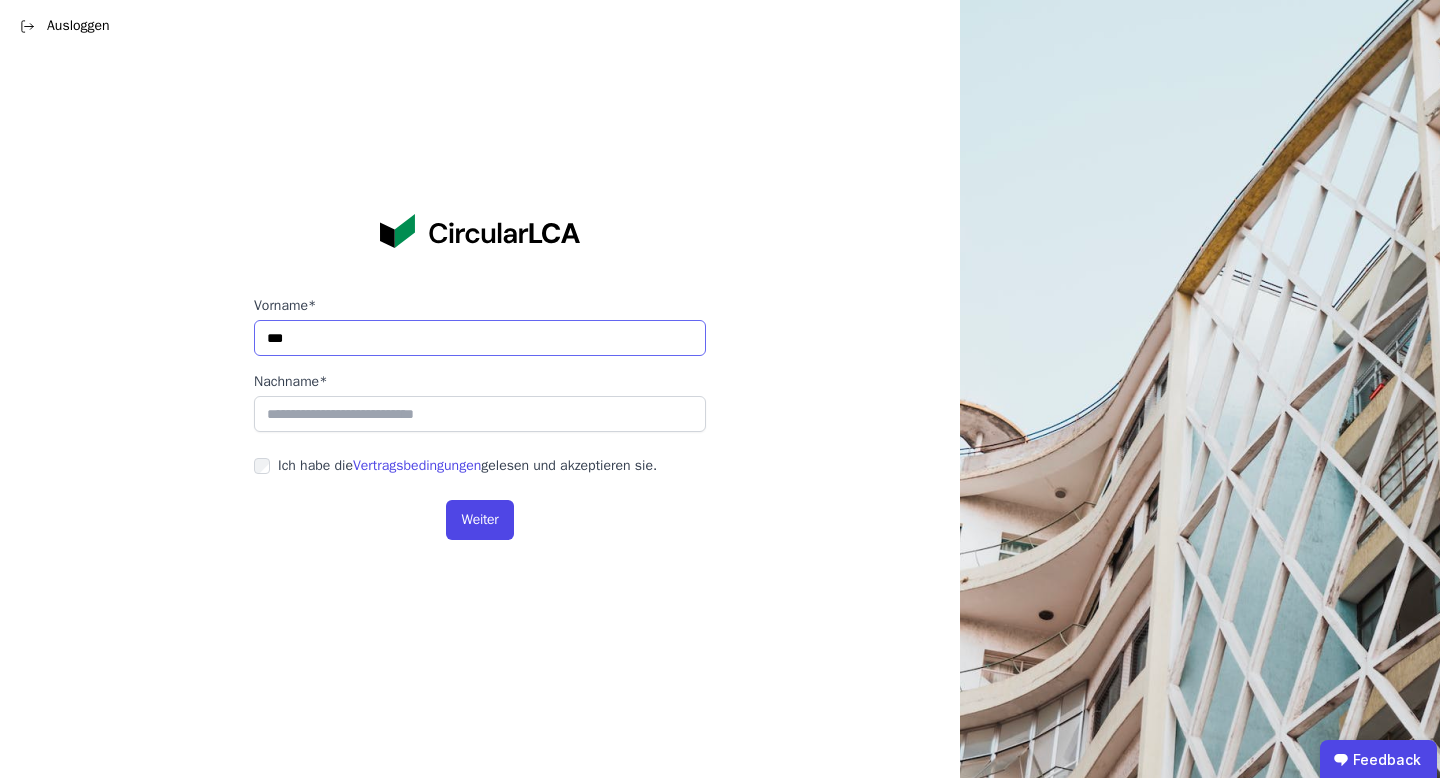 type on "***" 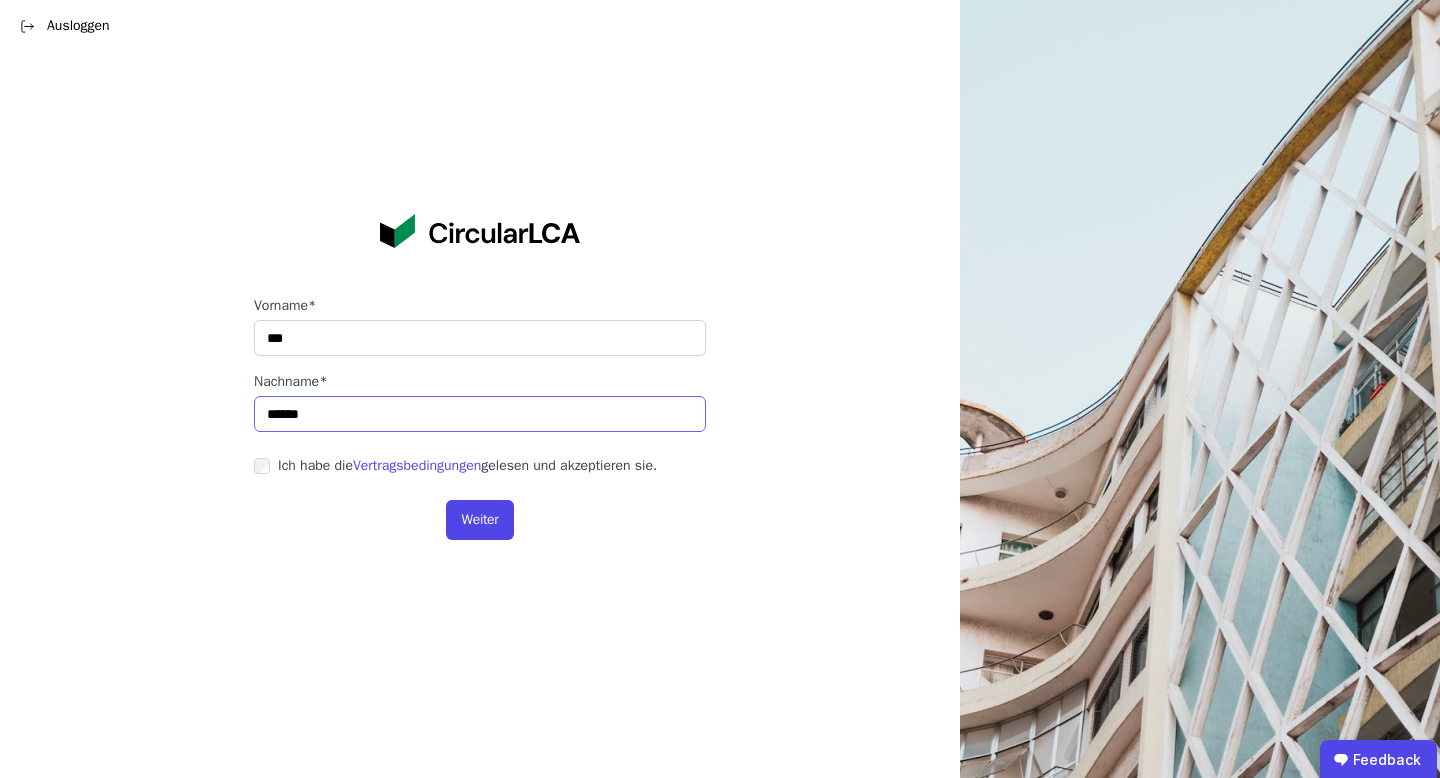 type on "******" 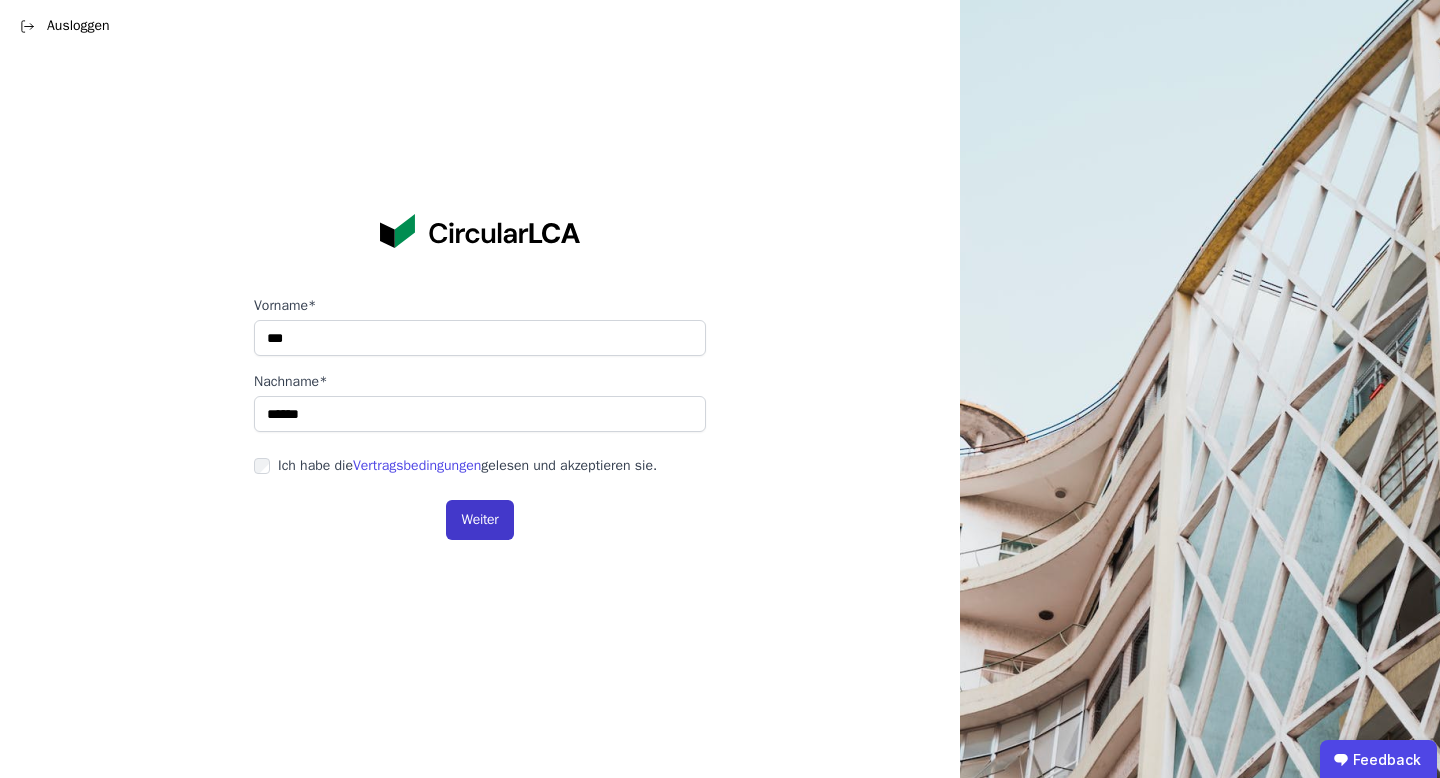 click on "Weiter" at bounding box center [480, 520] 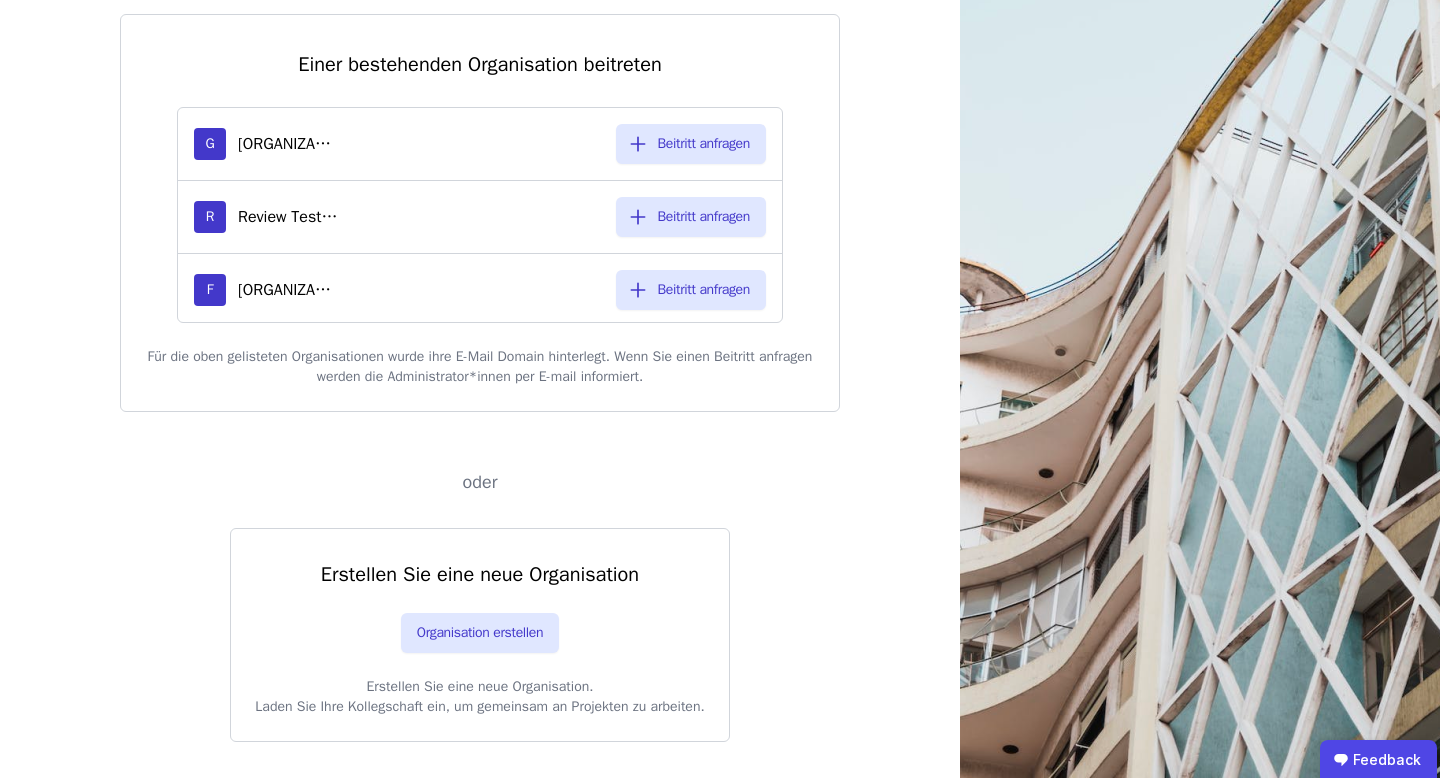 scroll, scrollTop: 170, scrollLeft: 0, axis: vertical 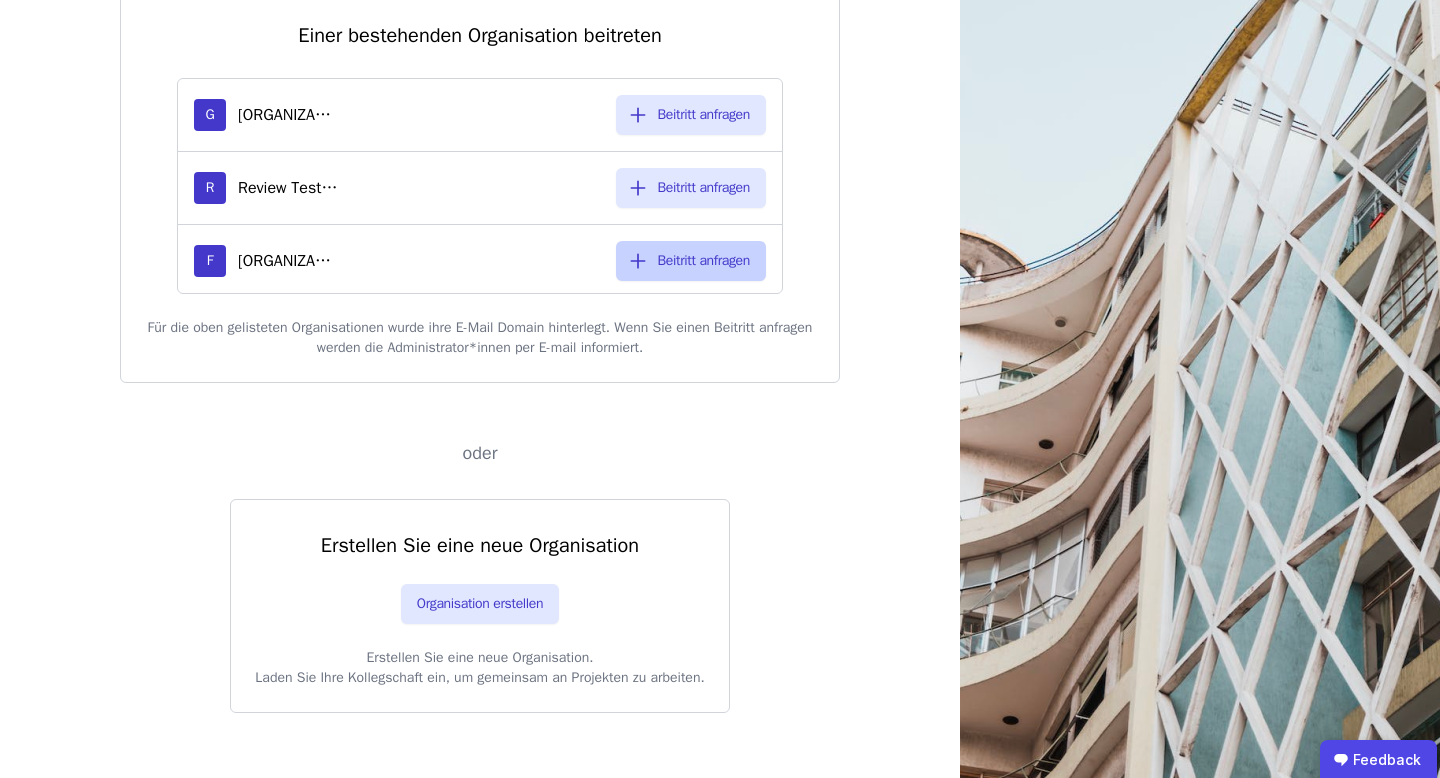 click on "Beitritt anfragen" at bounding box center [691, 261] 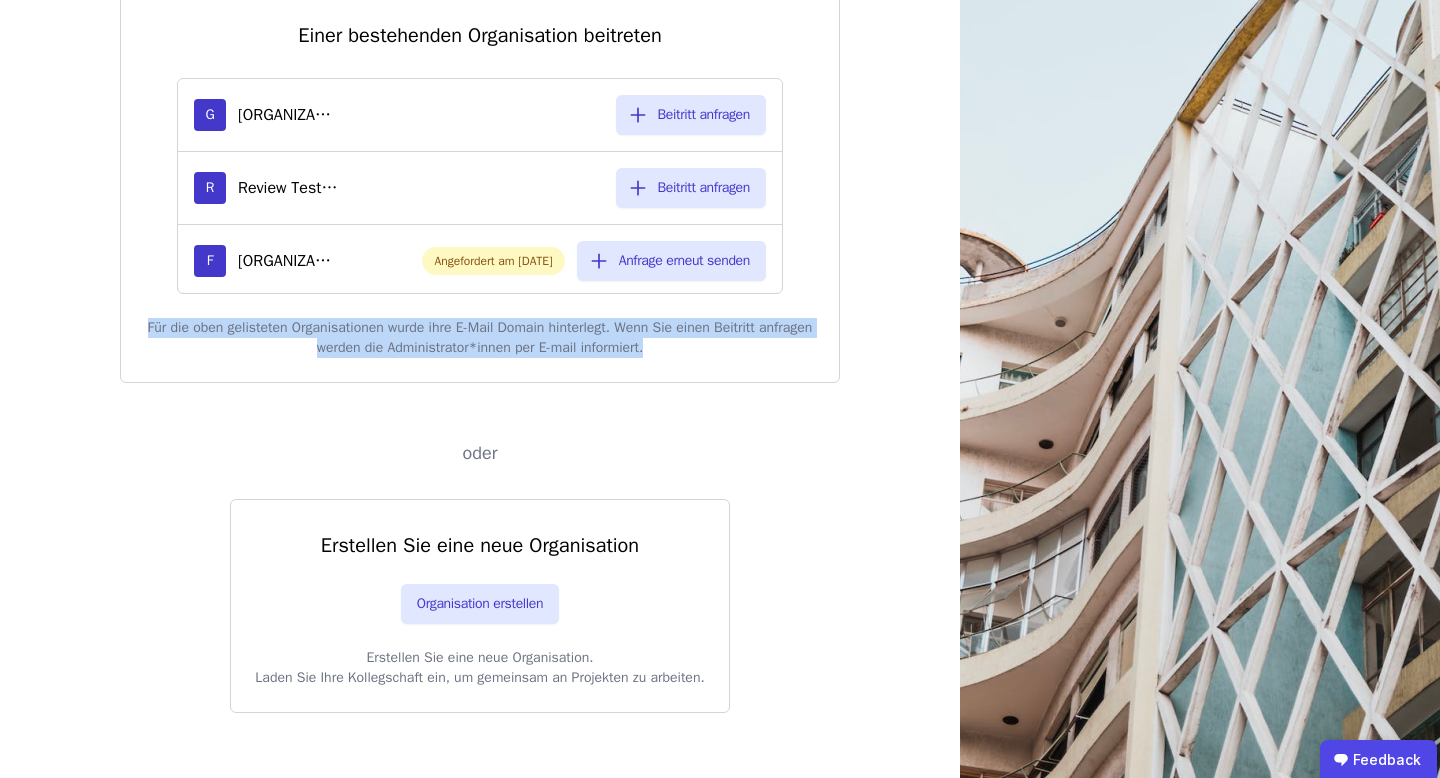 drag, startPoint x: 742, startPoint y: 351, endPoint x: 119, endPoint y: 313, distance: 624.15784 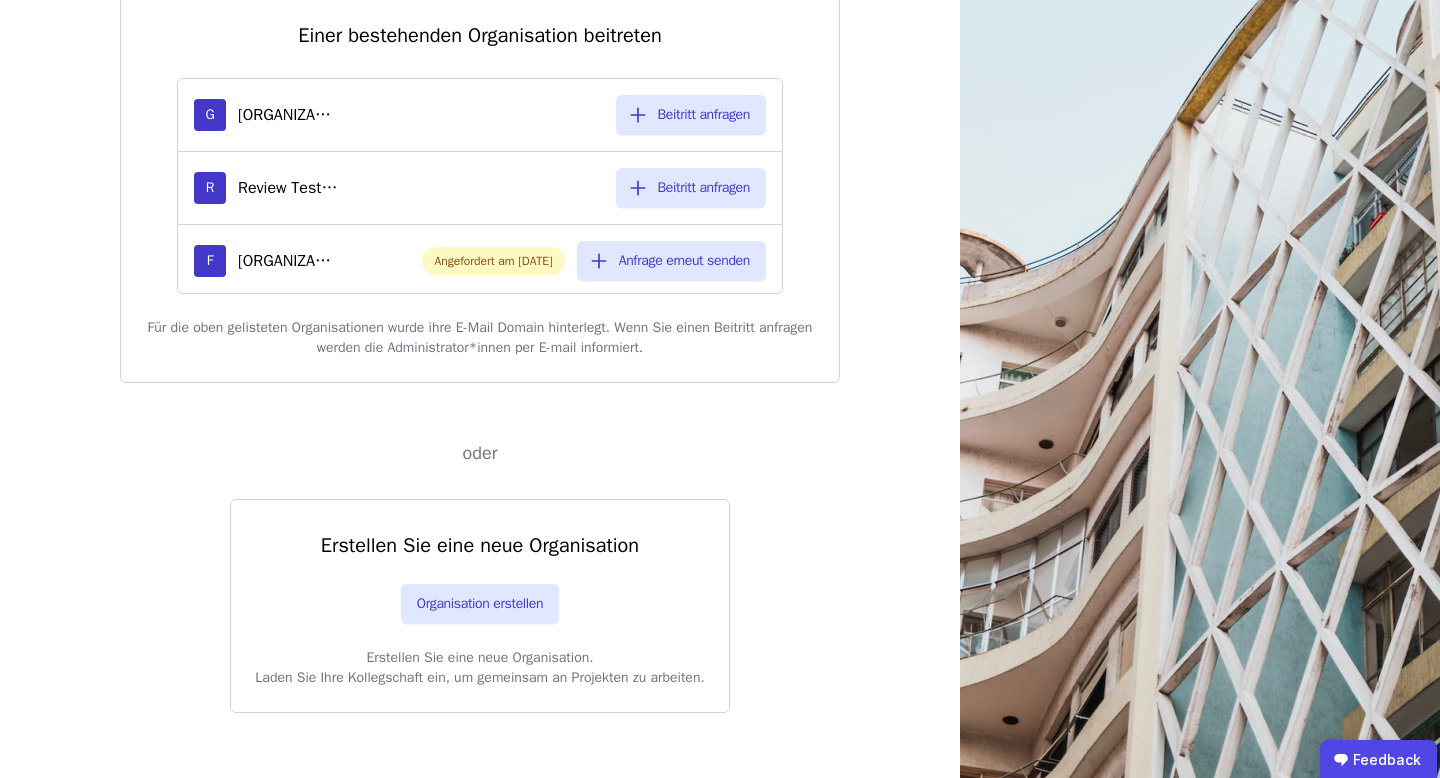 click on "Erstellen Sie eine neue Organisation" at bounding box center [479, 546] 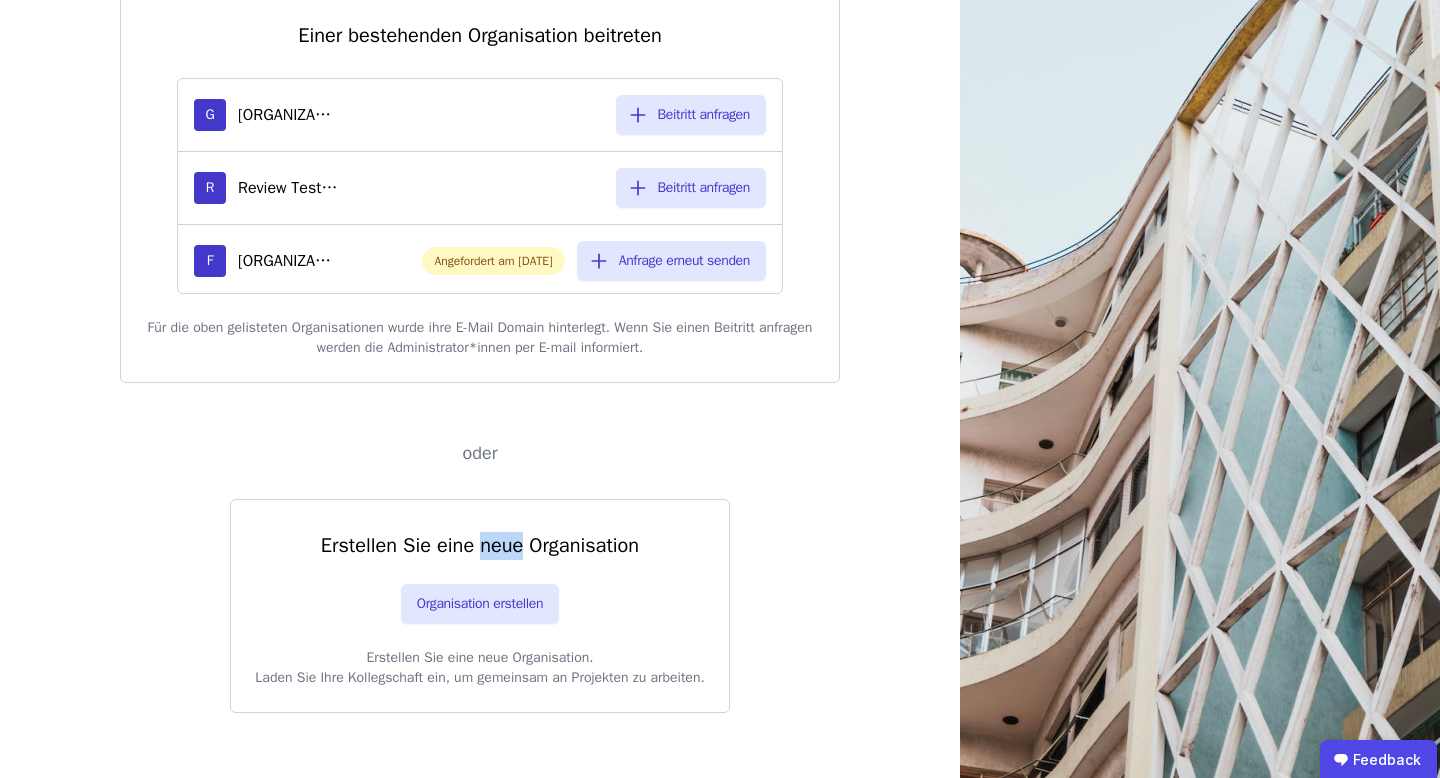 click on "Erstellen Sie eine neue Organisation" at bounding box center (479, 546) 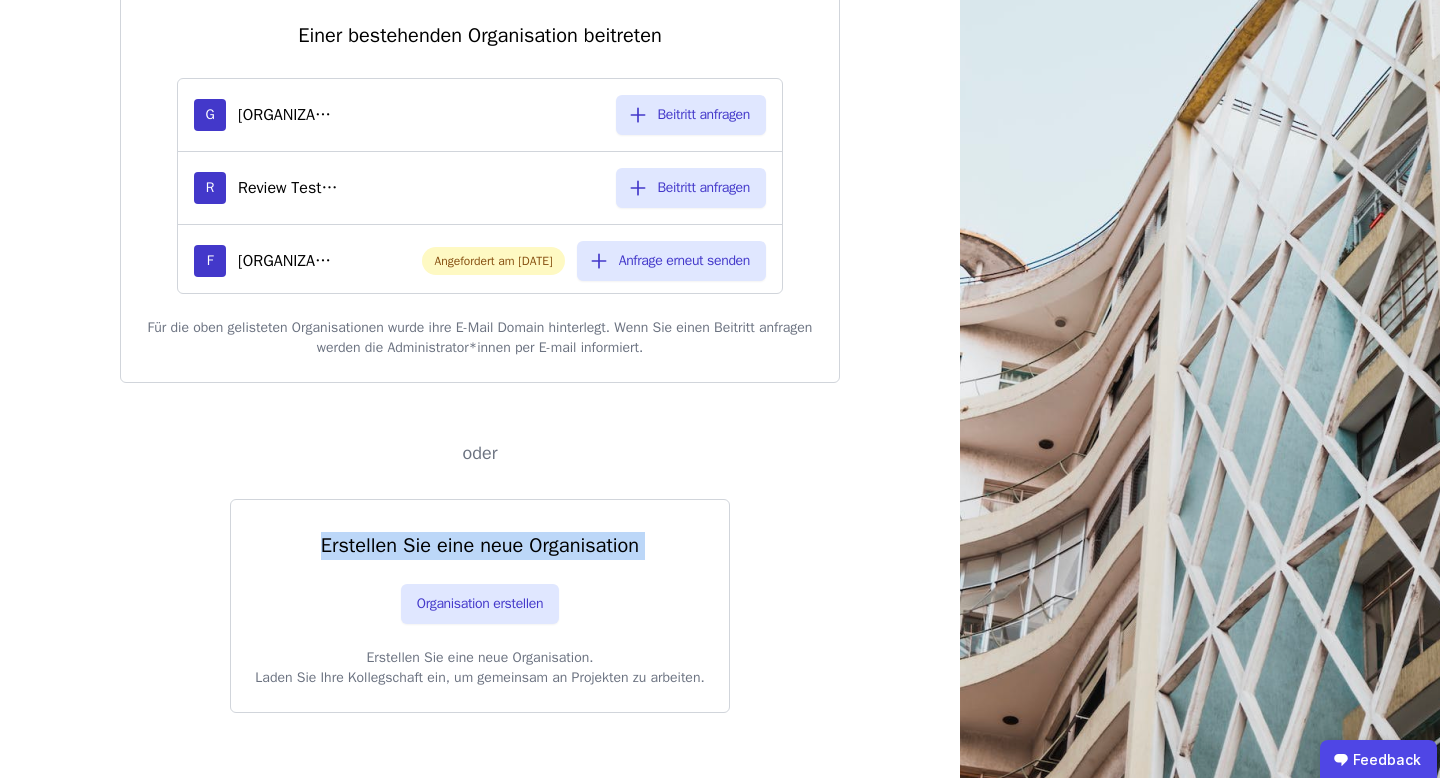 click on "Erstellen Sie eine neue Organisation" at bounding box center [479, 546] 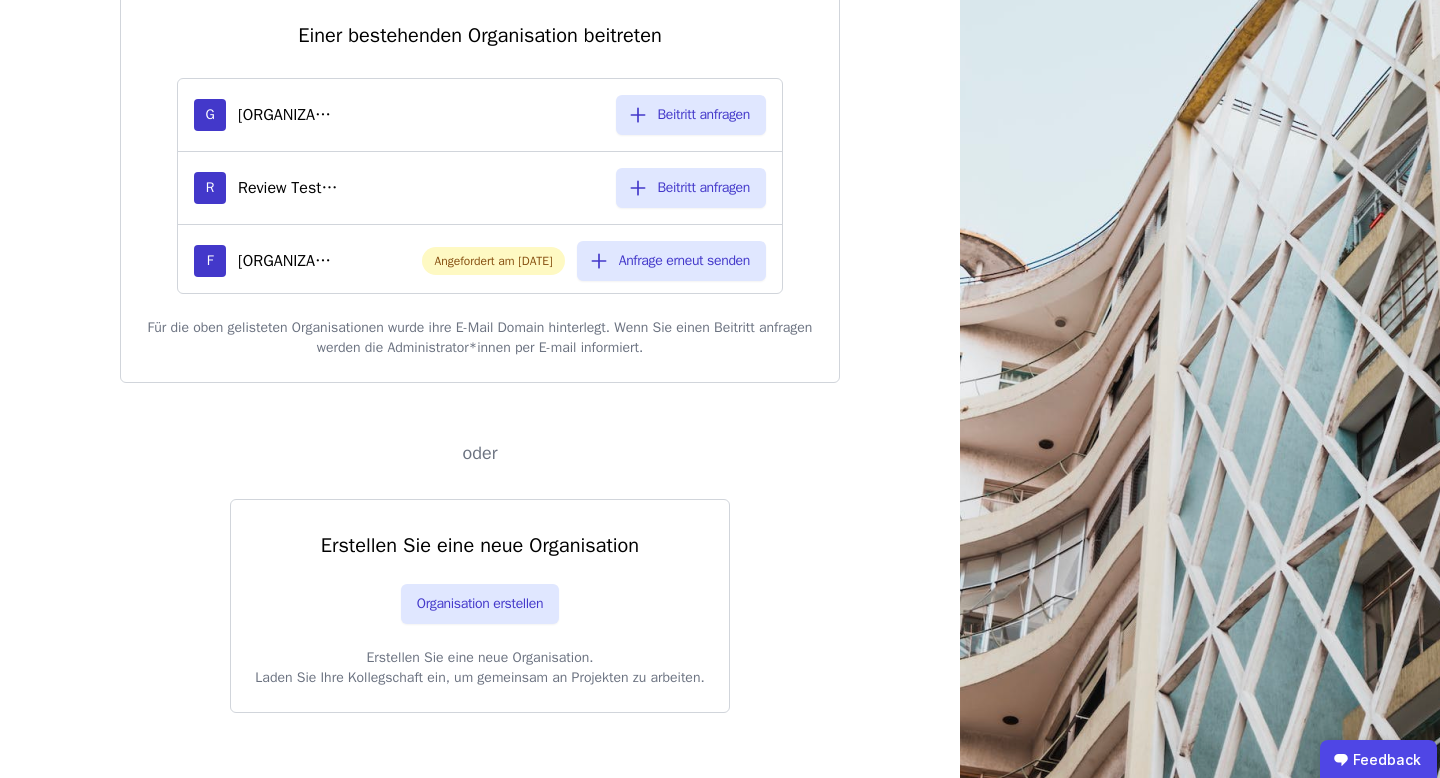 click on "Erstellen Sie eine neue Organisation Organisation erstellen Erstellen Sie eine neue Organisation.   Laden Sie Ihre Kollegschaft ein, um gemeinsam an Projekten zu arbeiten." at bounding box center [479, 606] 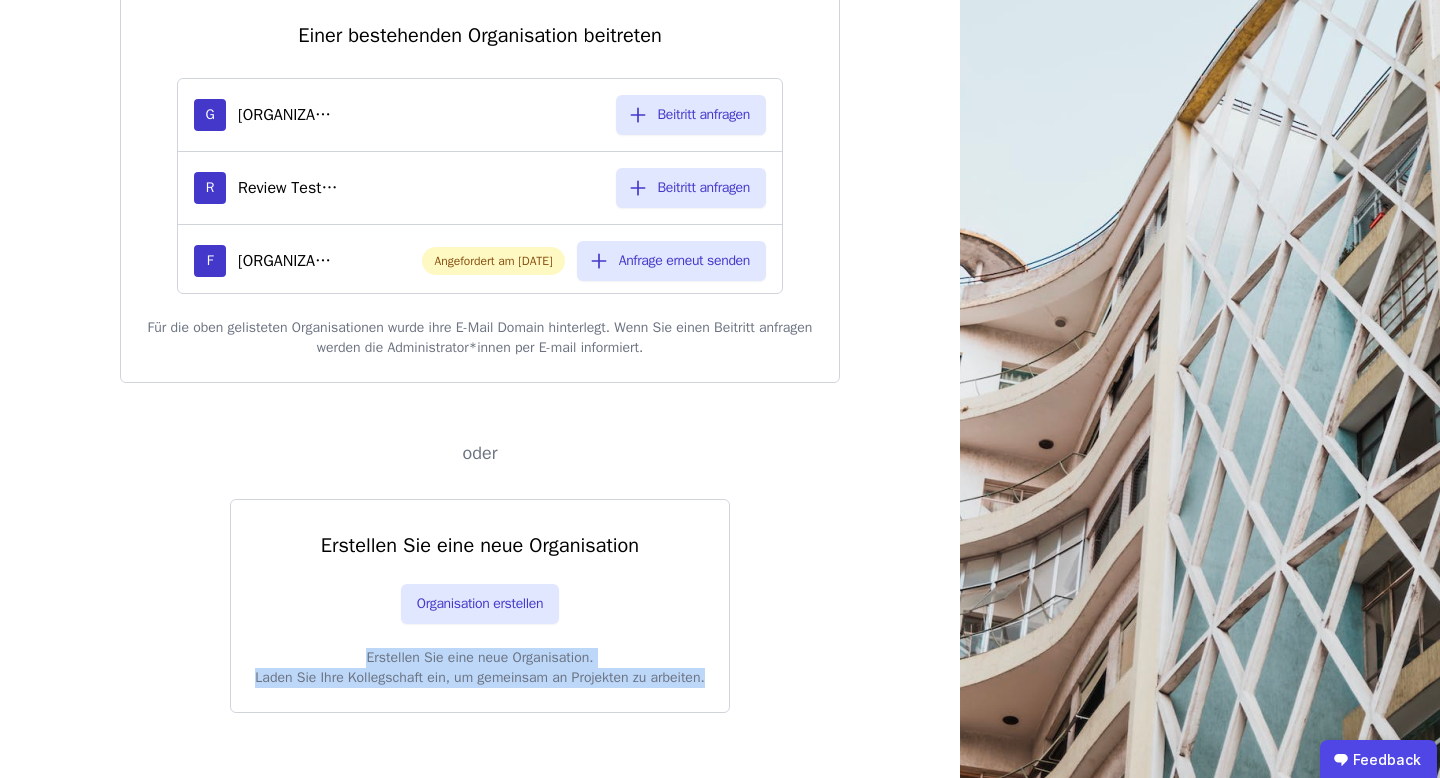 drag, startPoint x: 360, startPoint y: 657, endPoint x: 729, endPoint y: 686, distance: 370.13782 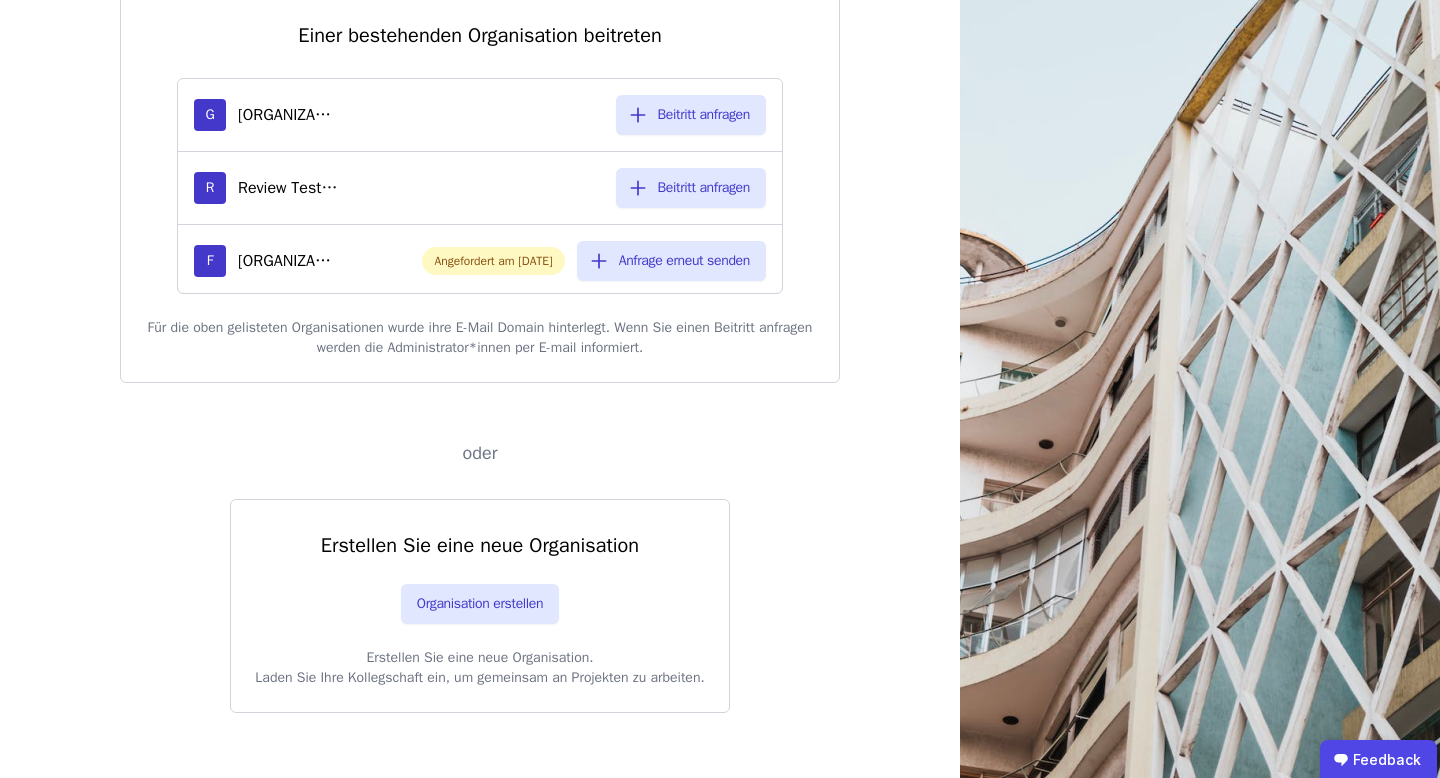 click on "Einer bestehenden Organisation beitreten" at bounding box center (480, 36) 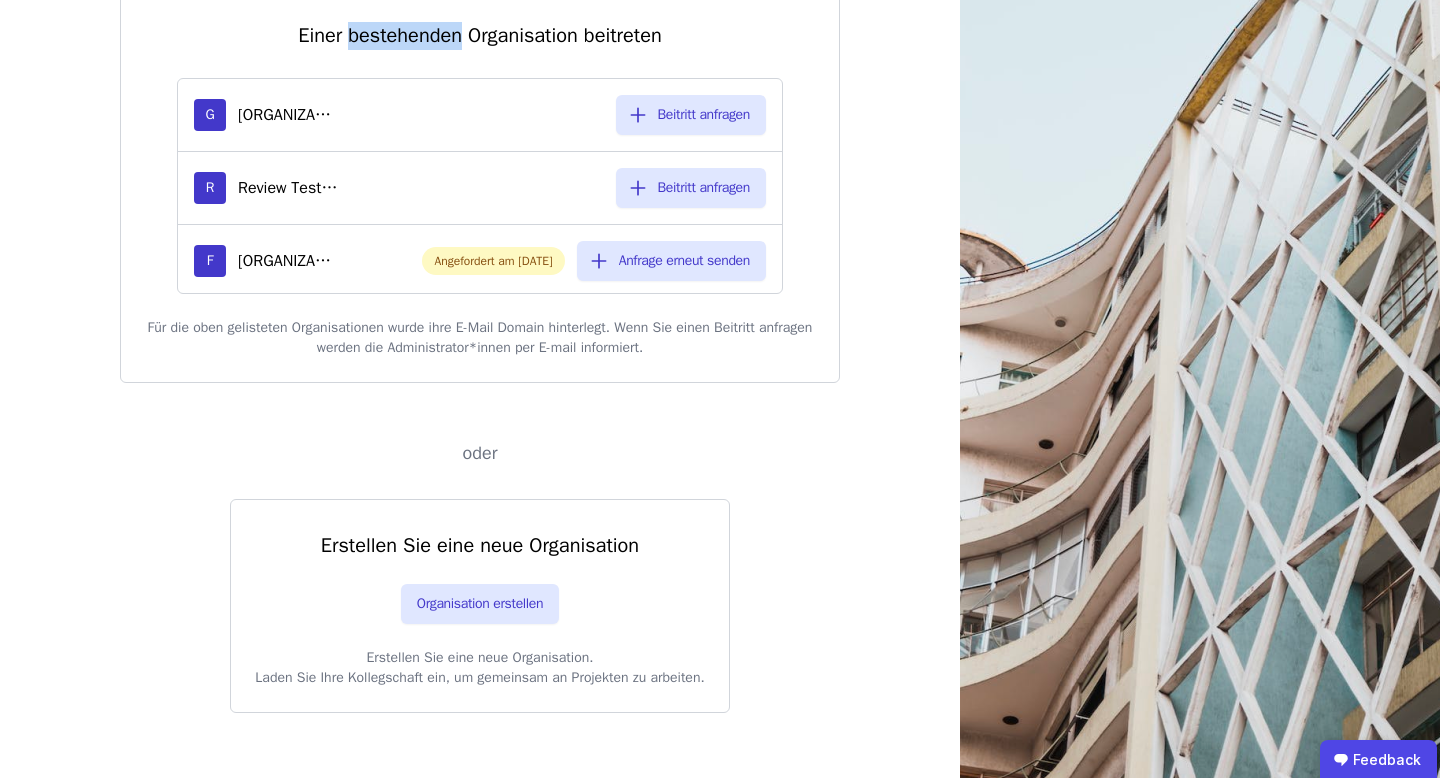 click on "Einer bestehenden Organisation beitreten" at bounding box center (480, 36) 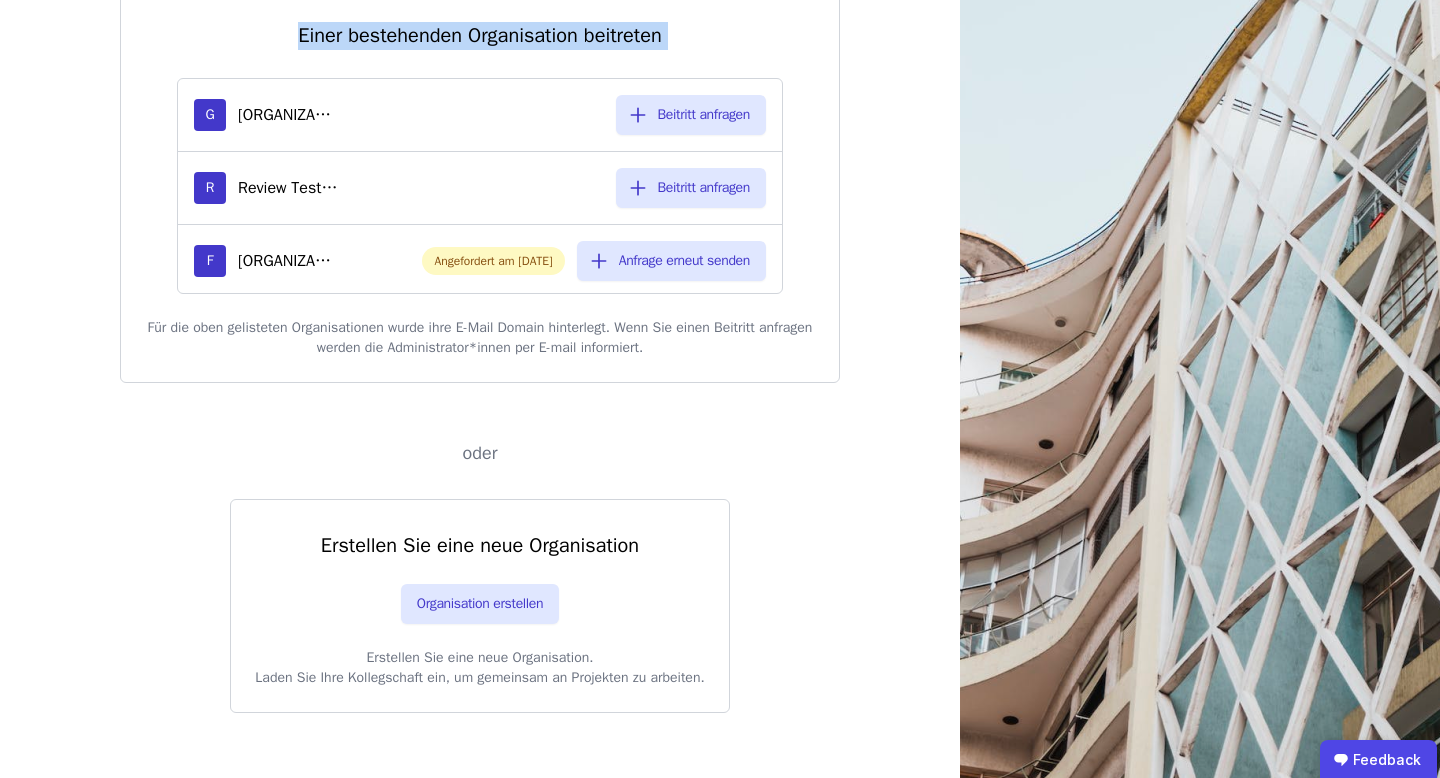 click on "Einer bestehenden Organisation beitreten" at bounding box center (480, 36) 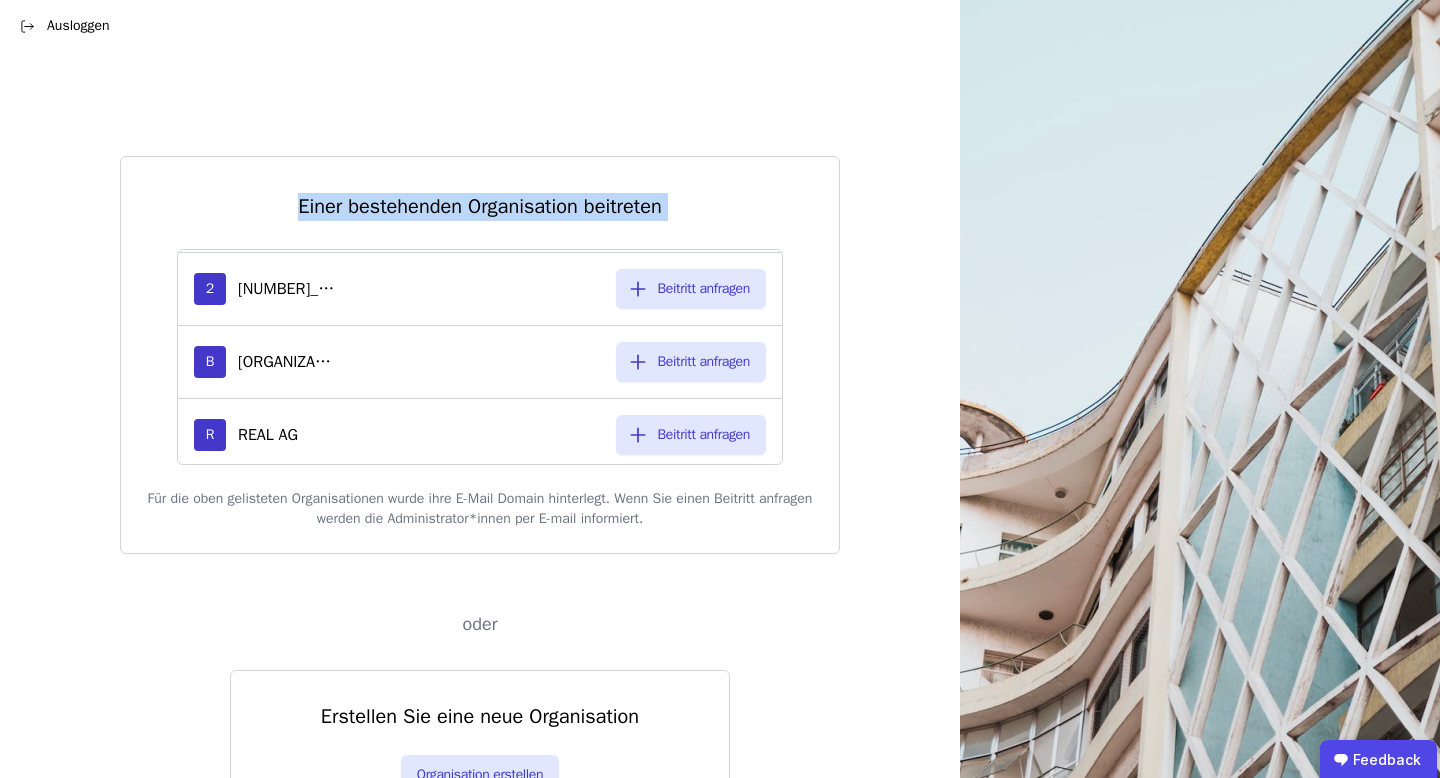 scroll, scrollTop: 0, scrollLeft: 0, axis: both 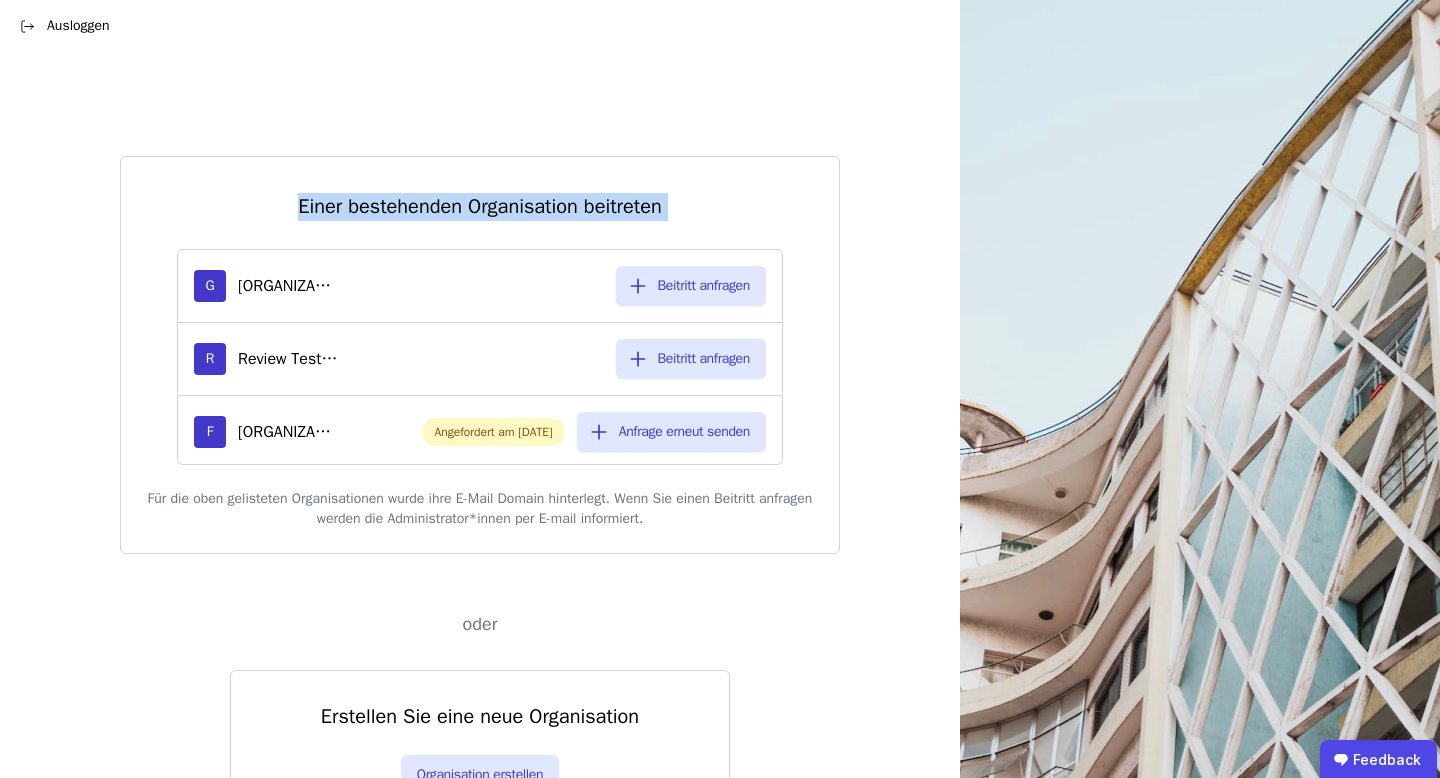 click on "Ausloggen" at bounding box center [65, 26] 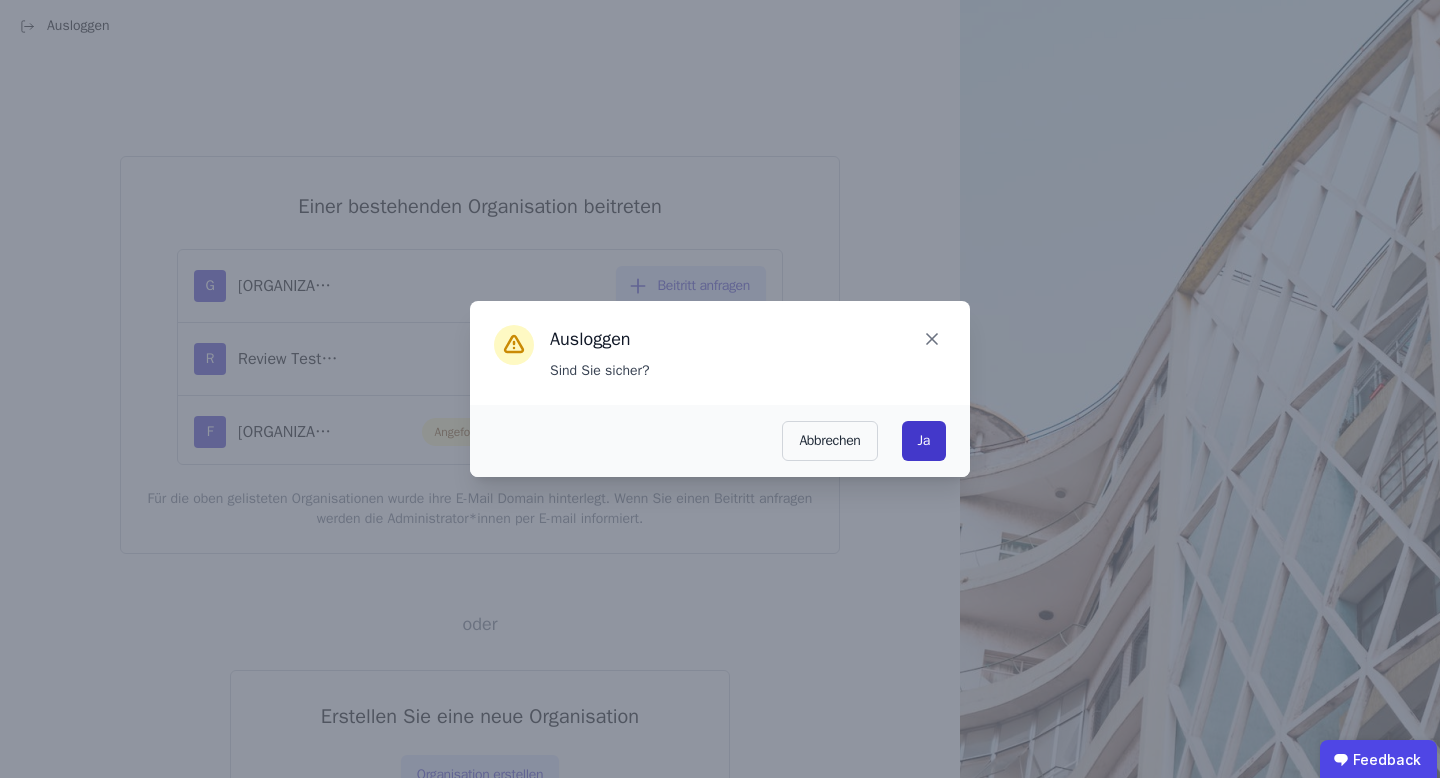 click on "Ja" at bounding box center (924, 441) 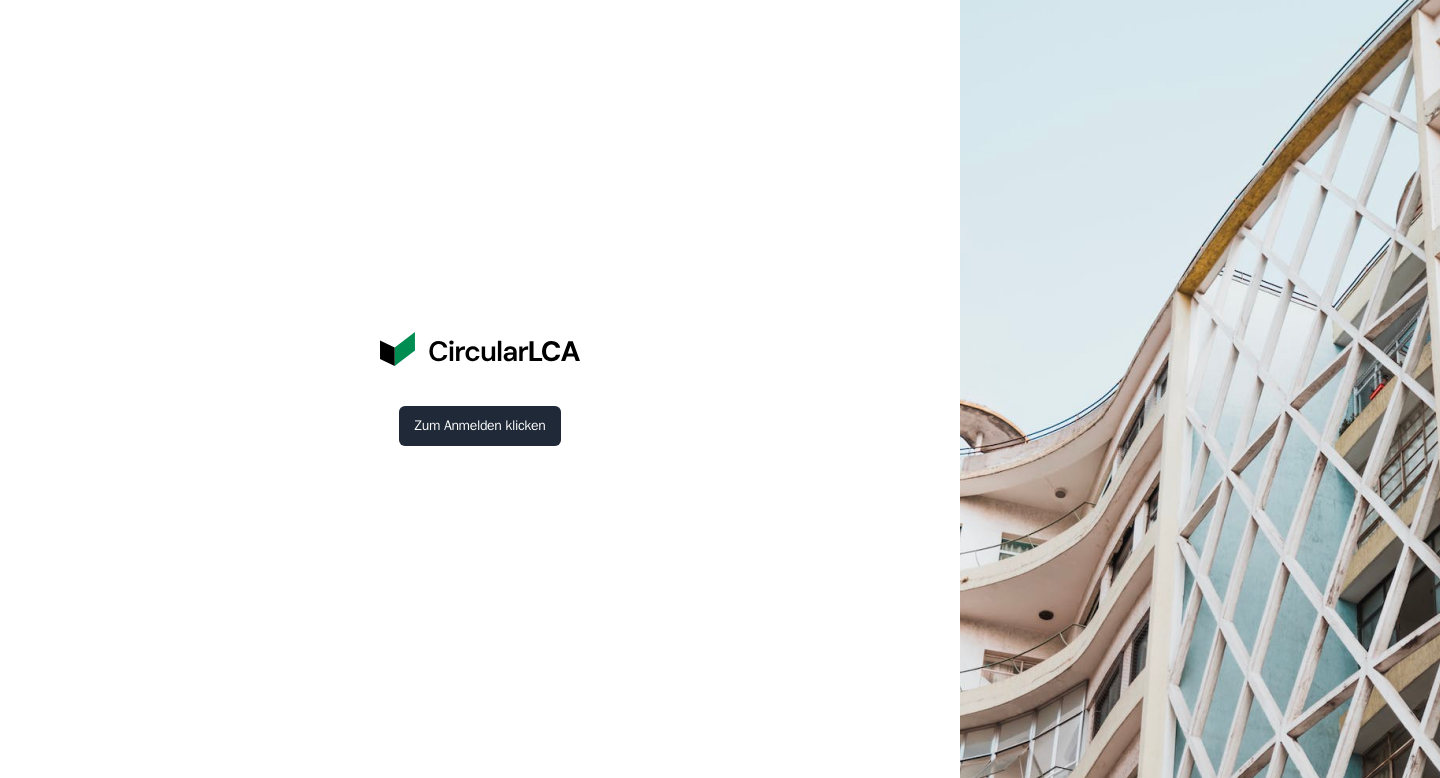 scroll, scrollTop: 0, scrollLeft: 0, axis: both 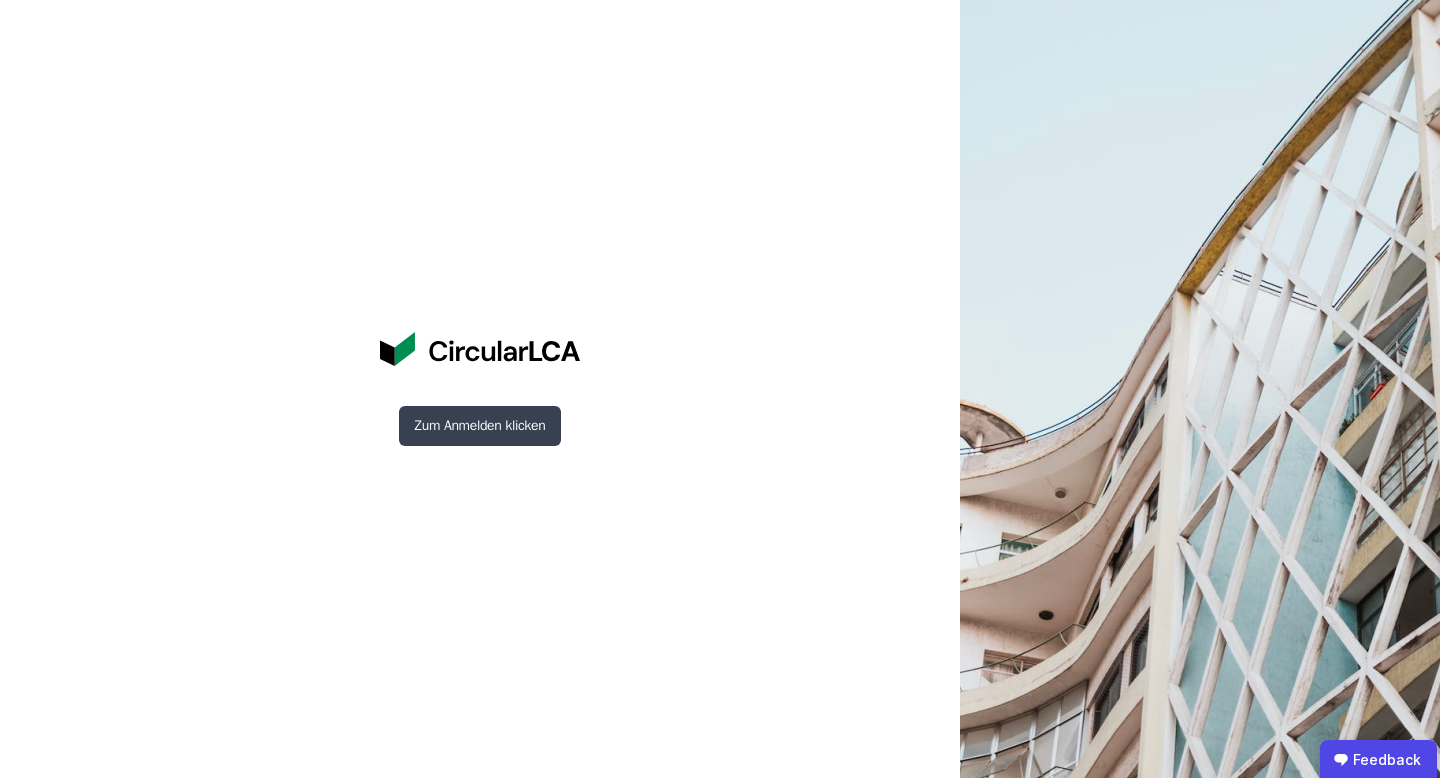 click on "Zum Anmelden klicken" at bounding box center (480, 426) 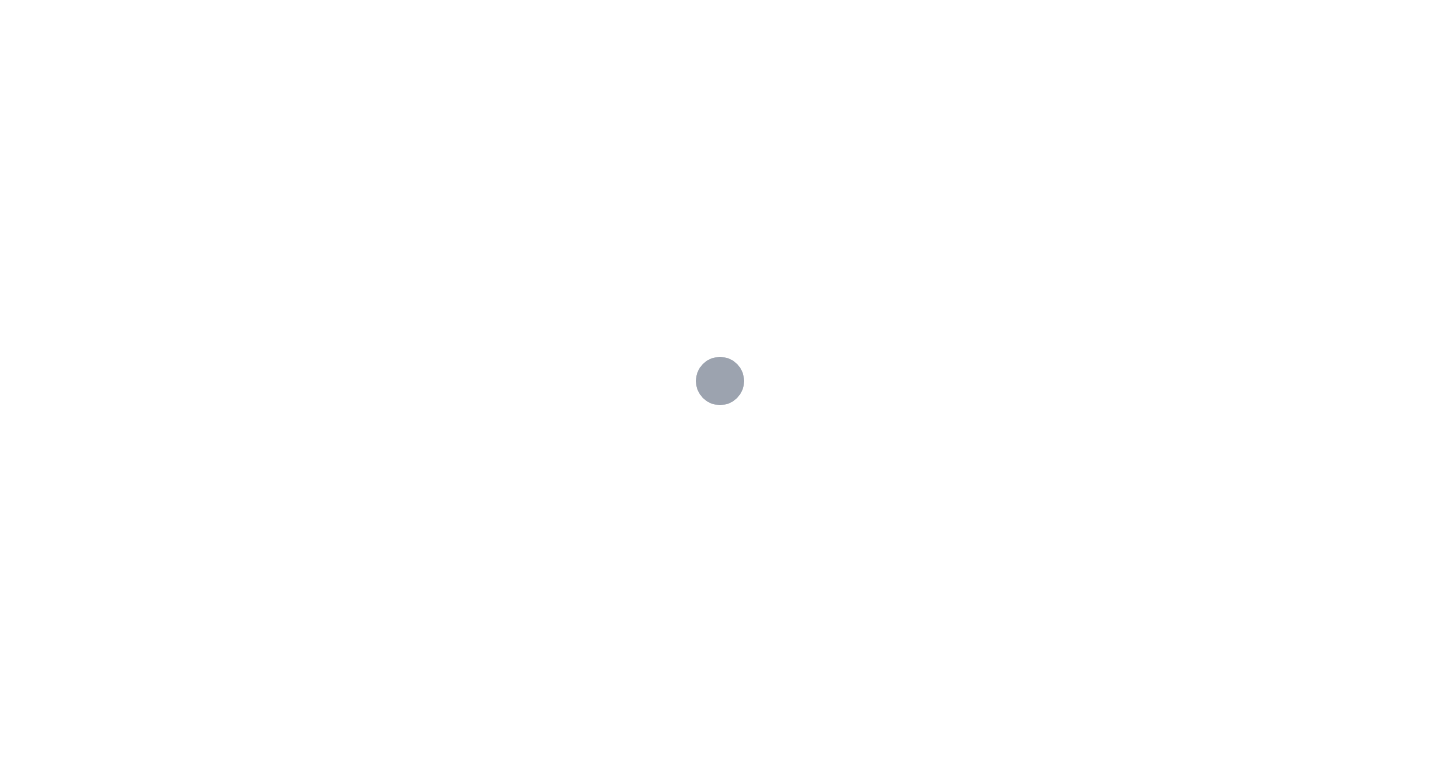 scroll, scrollTop: 0, scrollLeft: 0, axis: both 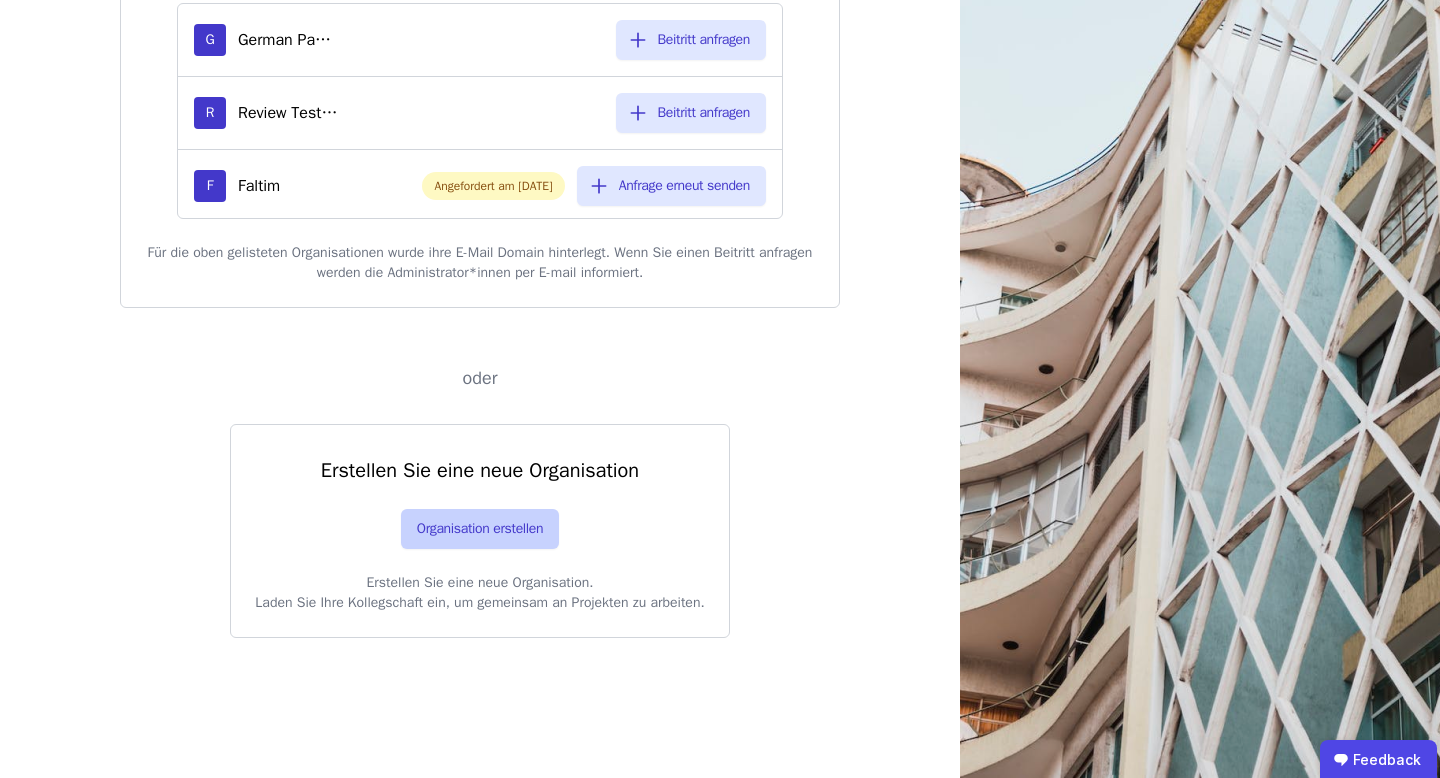 click on "Organisation erstellen" at bounding box center (480, 529) 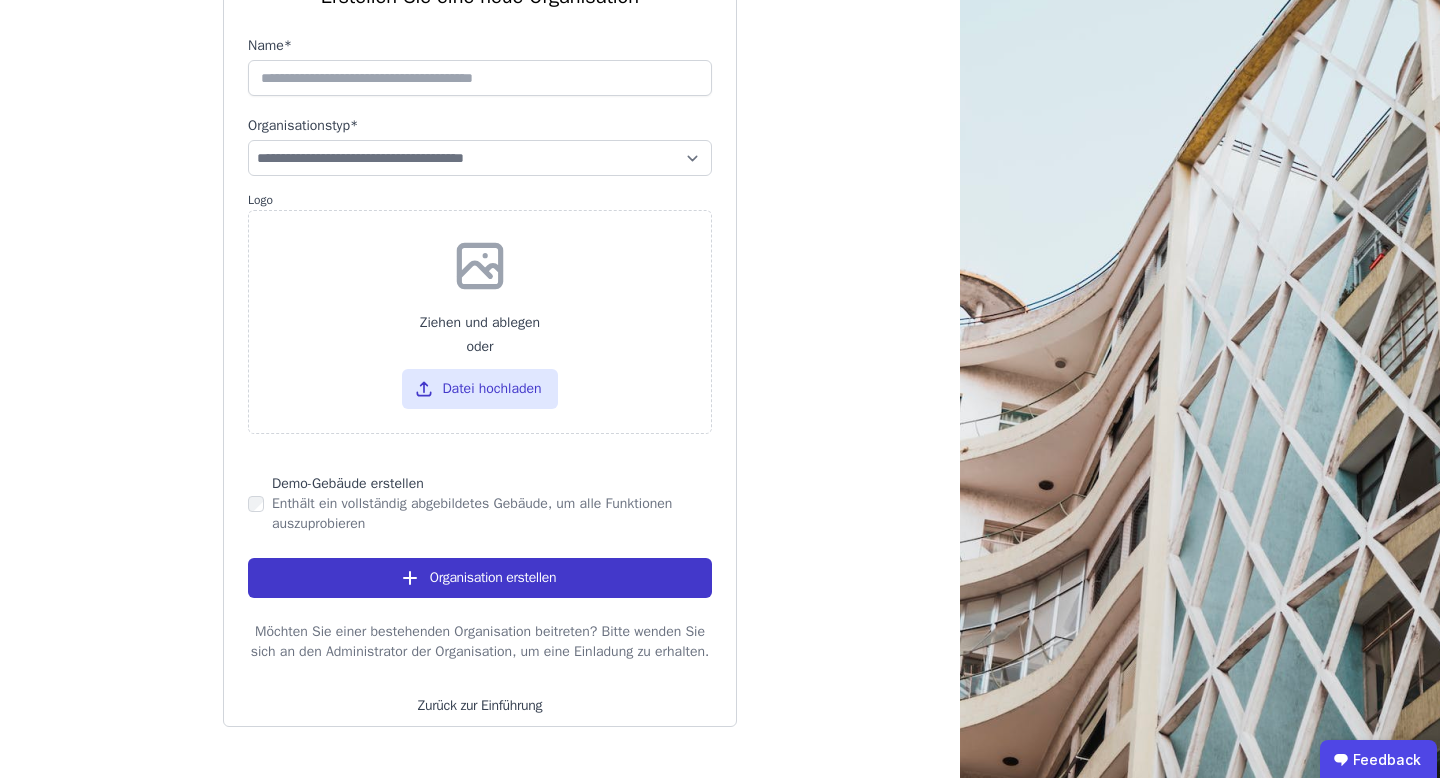 scroll, scrollTop: 165, scrollLeft: 0, axis: vertical 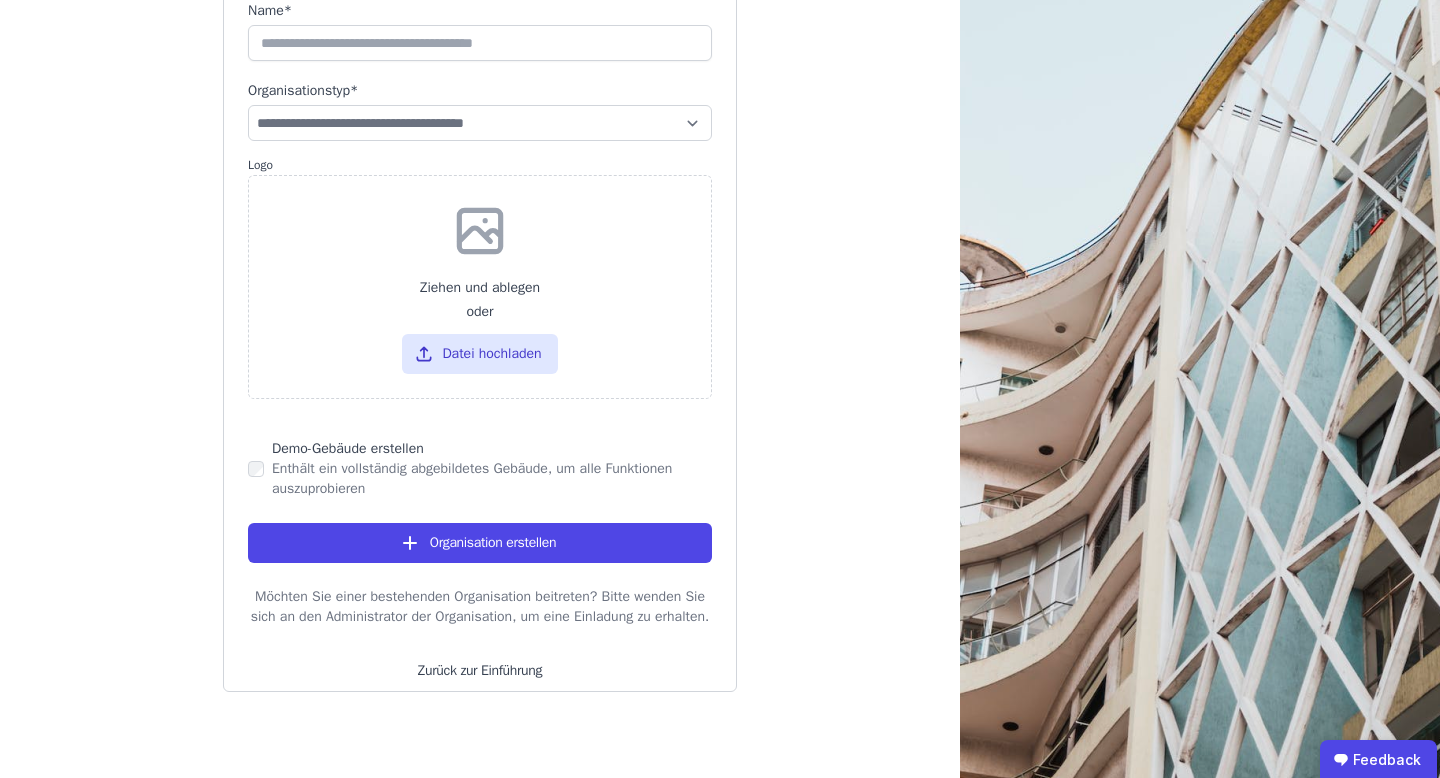 click on "Möchten Sie einer bestehenden Organisation beitreten? Bitte wenden Sie sich an den Administrator der Organisation, um eine Einladung zu erhalten." at bounding box center [480, 607] 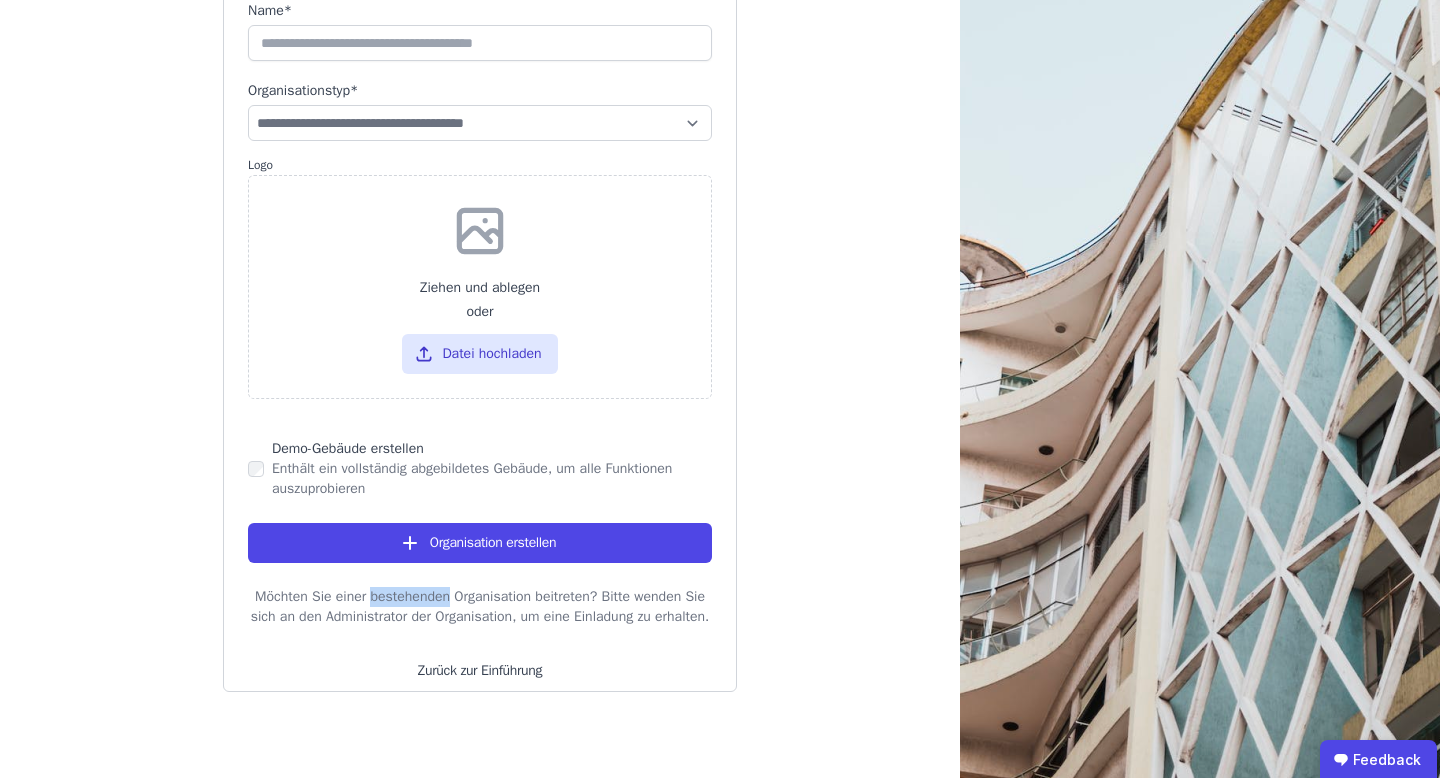 click on "Möchten Sie einer bestehenden Organisation beitreten? Bitte wenden Sie sich an den Administrator der Organisation, um eine Einladung zu erhalten." at bounding box center (480, 607) 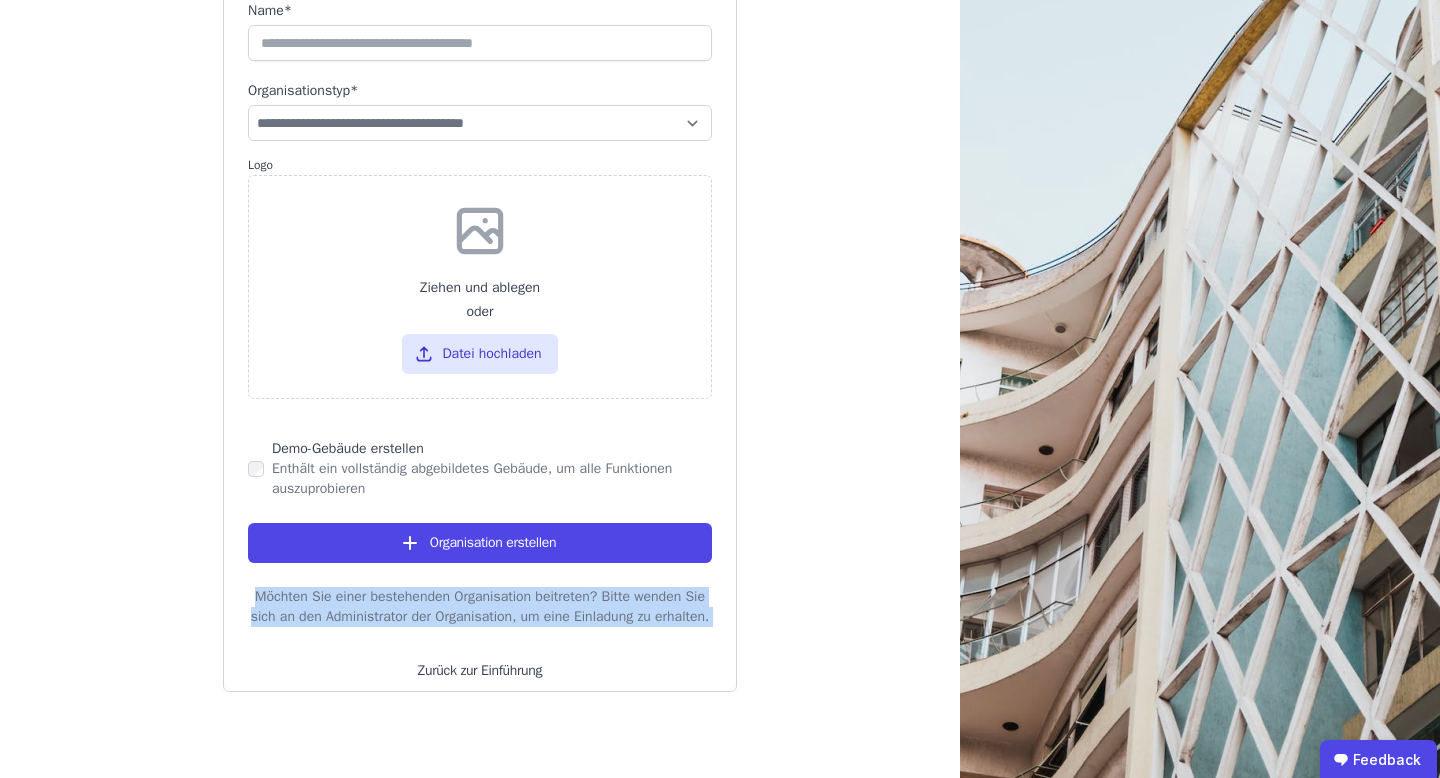click on "Möchten Sie einer bestehenden Organisation beitreten? Bitte wenden Sie sich an den Administrator der Organisation, um eine Einladung zu erhalten." at bounding box center [480, 607] 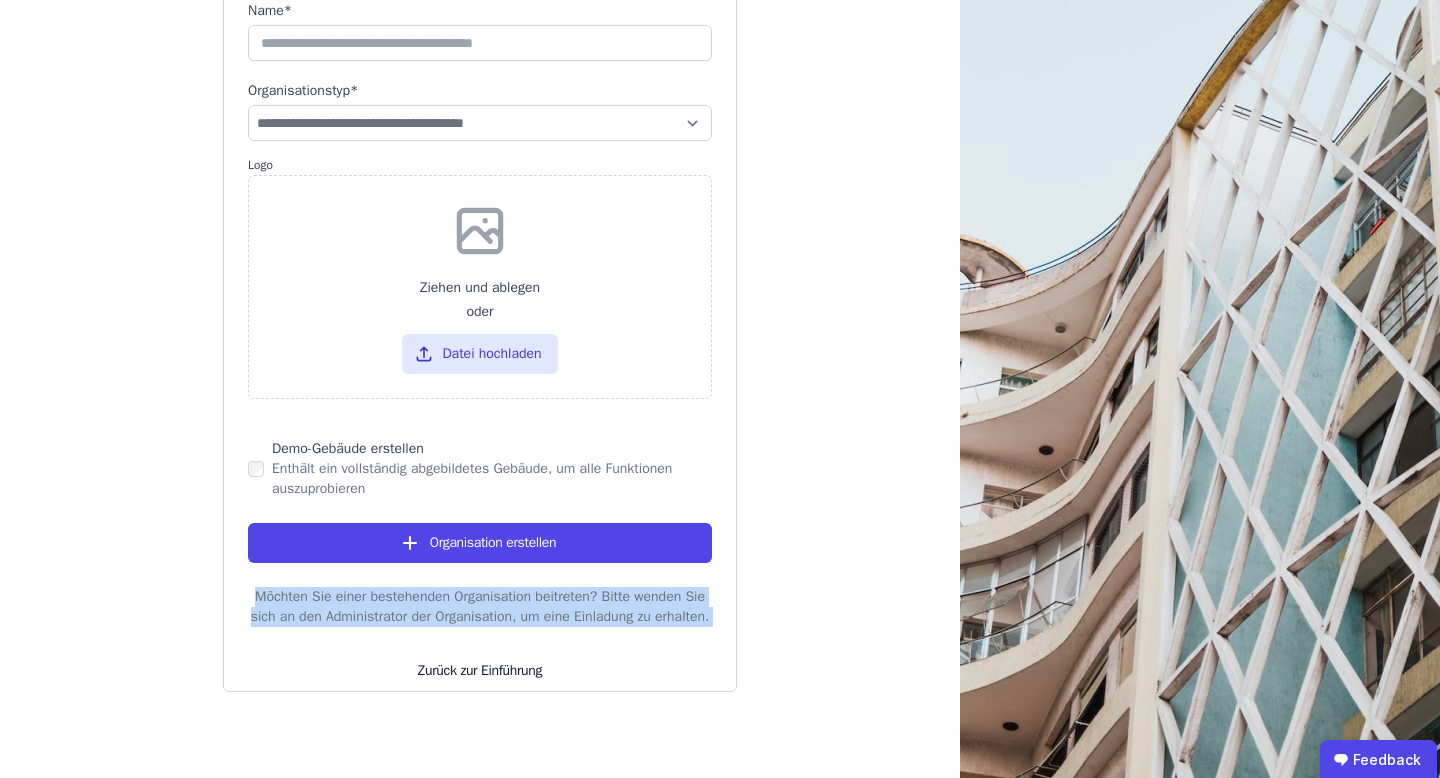 click on "Zurück zur Einführung" at bounding box center (480, 671) 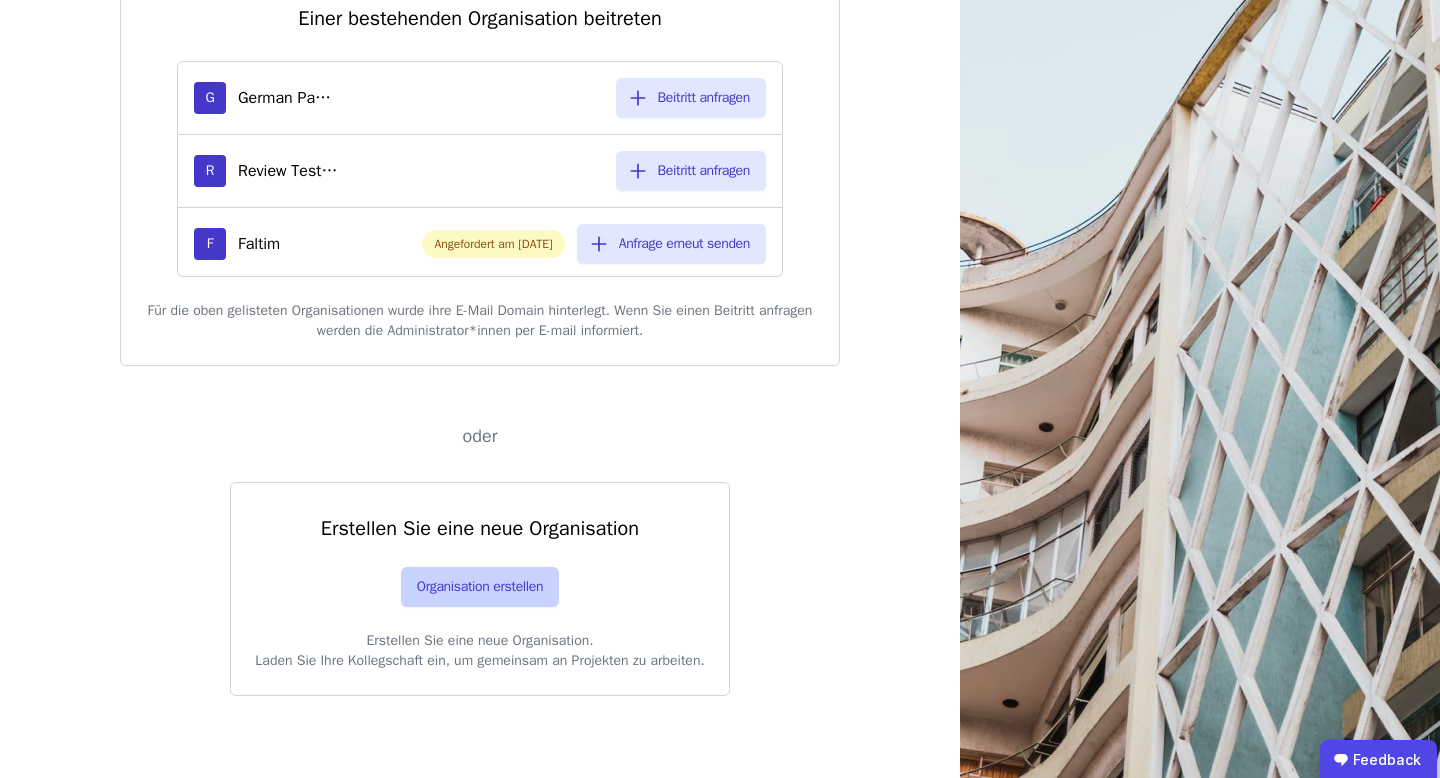 click on "Organisation erstellen" at bounding box center [480, 587] 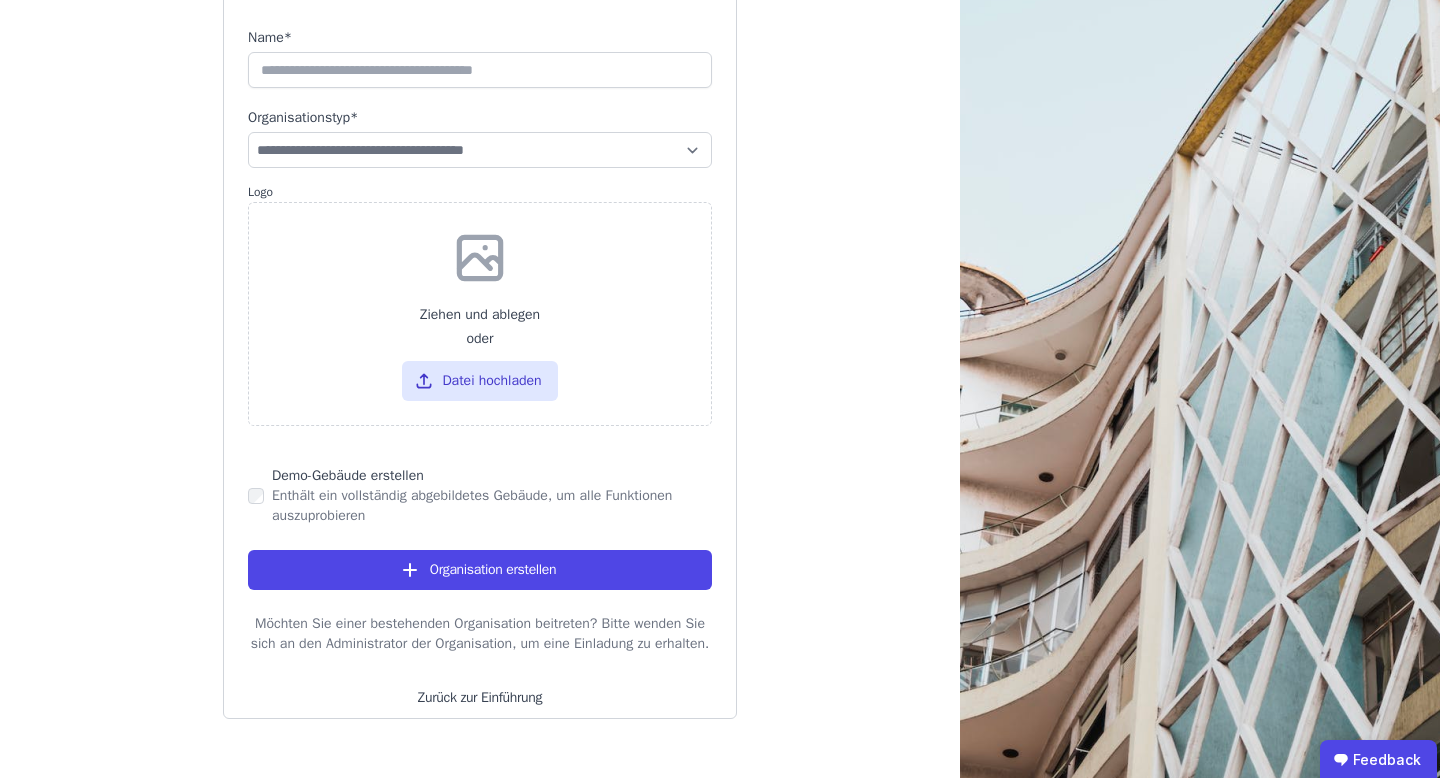 scroll, scrollTop: 55, scrollLeft: 0, axis: vertical 